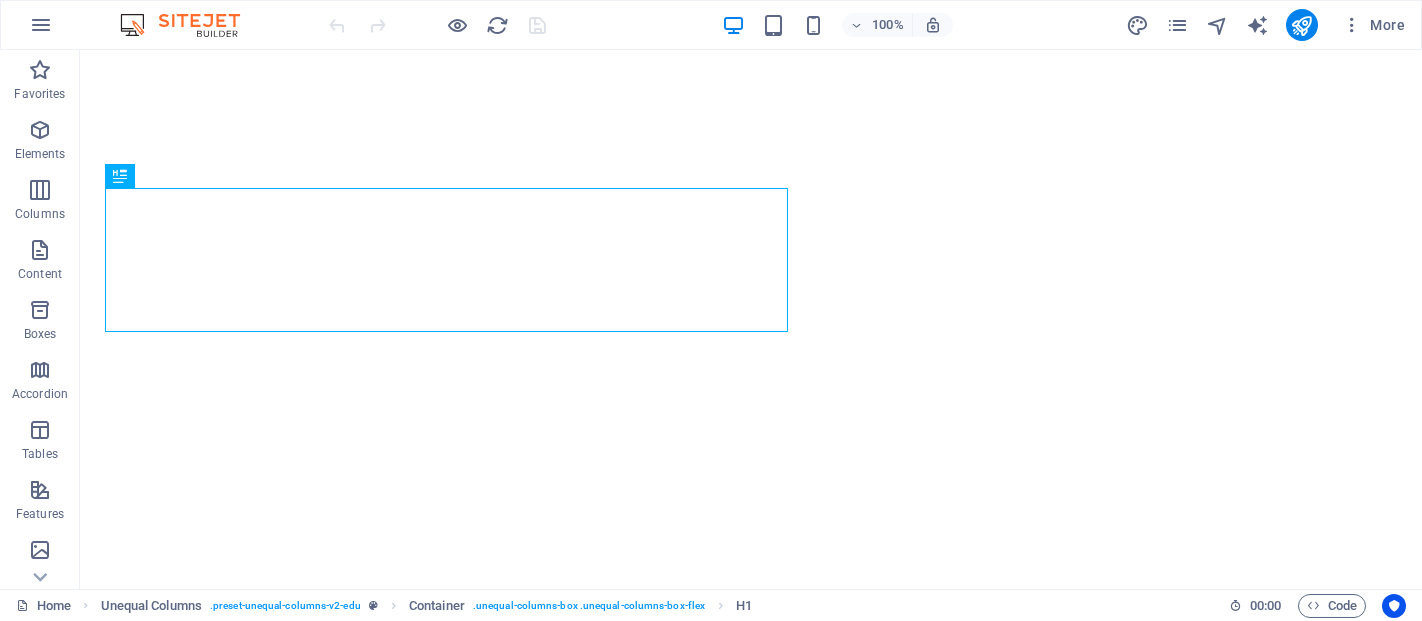 scroll, scrollTop: 0, scrollLeft: 0, axis: both 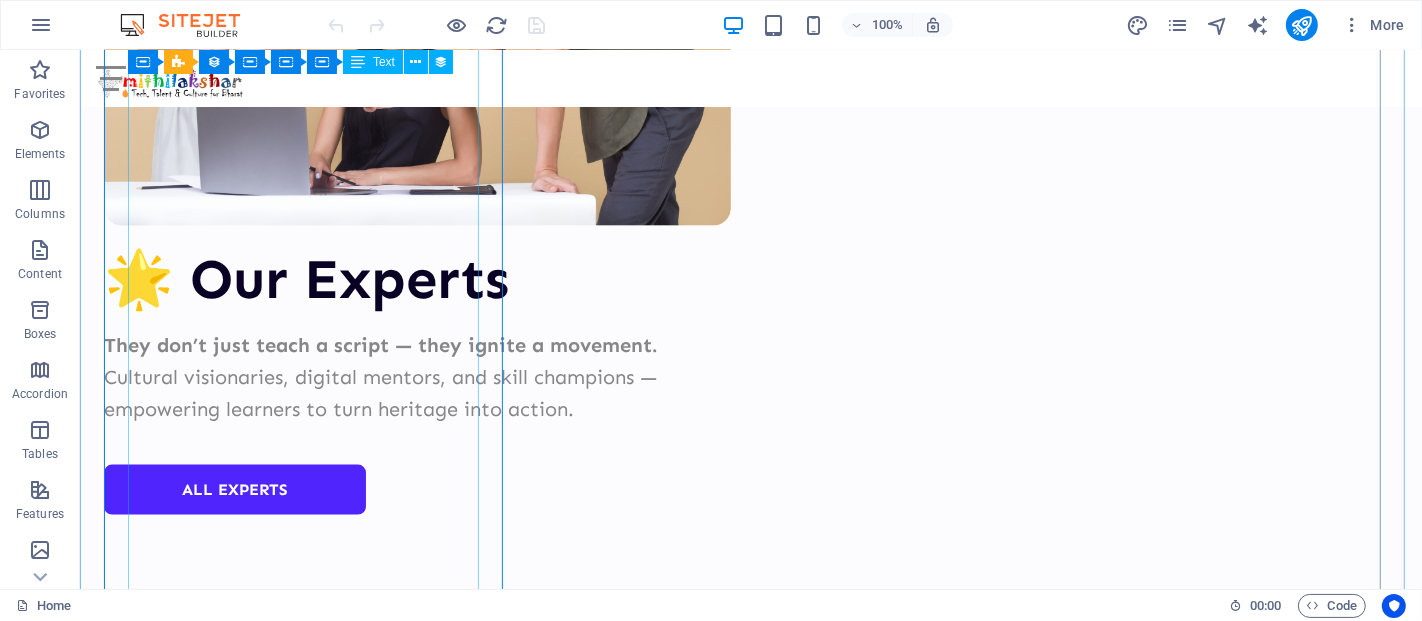 click on "5 Simple Rituals to Supercharge Your Focus & Learning Power In today’s fast-moving world, studying isn’t just about reading books — it’s about studying smart . Whether you're preparing for government exams, learning digital skills, or taking an online course, what you do before studying is just as important as studying itself. Here’s what you MUST do before you open that book or app: ✅ 1. Create a Distraction-Free Zone “Phone chhodo, dhyaan jodo.” Before studying, put your phone on silent or Do Not Disturb mode (unless you’re using it to learn). Clean your table. Close unnecessary apps and tabs. A clean space = a clean mind. 🧹 Tip: Use “Focus Mode” on Android or “Screen Time” on iPhone to limit social media. ✅ 2. Set a Clear Goal “Aaj kya seekhna hai, pehle decide karo.” Don’t study randomly. Decide: What topic will I cover today? How much time will I give? What’s the outcome — notes, quiz, or revision? ✅ 3. Keep Everything Ready Keep: Notebook & pen ." at bounding box center [750, 5071] 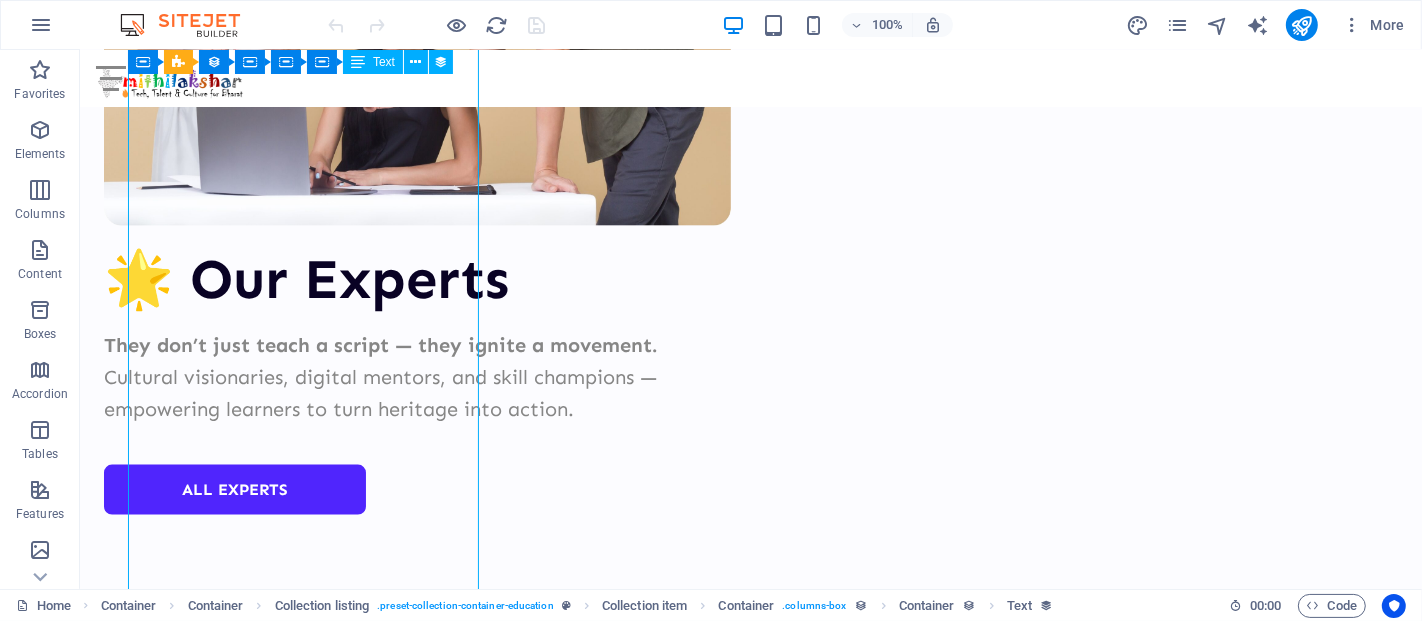 click on "5 Simple Rituals to Supercharge Your Focus & Learning Power In today’s fast-moving world, studying isn’t just about reading books — it’s about studying smart . Whether you're preparing for government exams, learning digital skills, or taking an online course, what you do before studying is just as important as studying itself. Here’s what you MUST do before you open that book or app: ✅ 1. Create a Distraction-Free Zone “Phone chhodo, dhyaan jodo.” Before studying, put your phone on silent or Do Not Disturb mode (unless you’re using it to learn). Clean your table. Close unnecessary apps and tabs. A clean space = a clean mind. 🧹 Tip: Use “Focus Mode” on Android or “Screen Time” on iPhone to limit social media. ✅ 2. Set a Clear Goal “Aaj kya seekhna hai, pehle decide karo.” Don’t study randomly. Decide: What topic will I cover today? How much time will I give? What’s the outcome — notes, quiz, or revision? ✅ 3. Keep Everything Ready Keep: Notebook & pen ." at bounding box center (750, 5071) 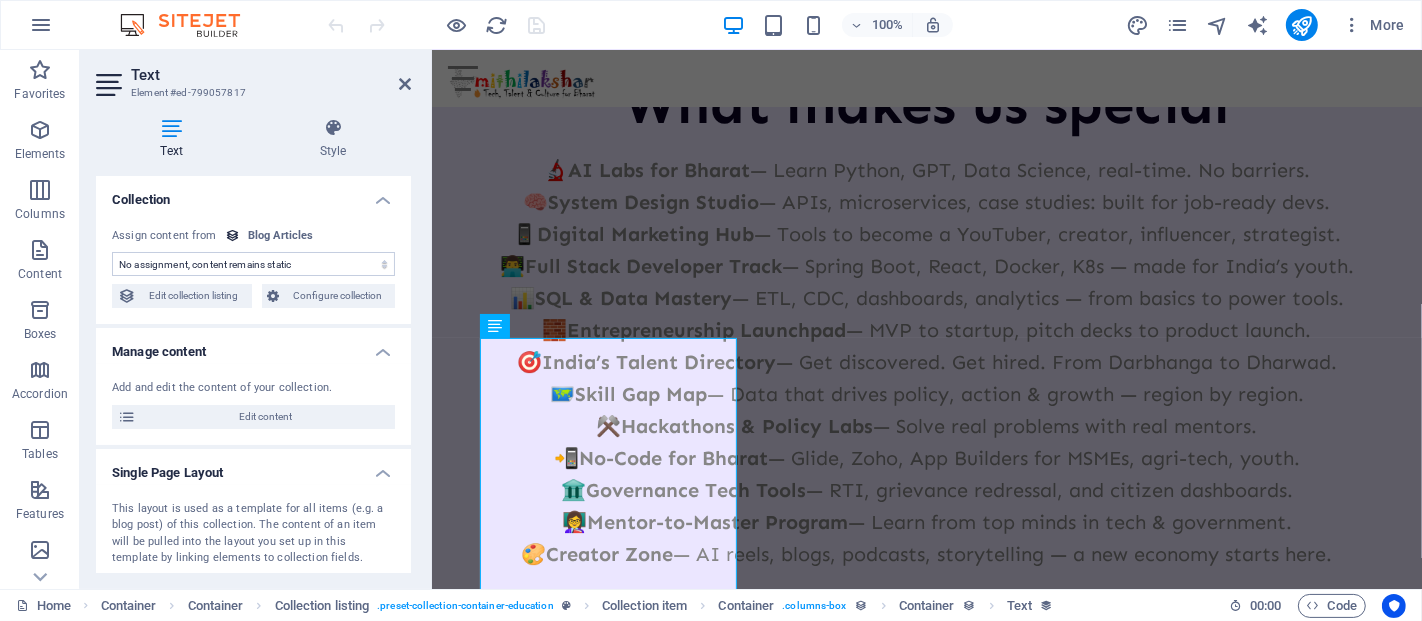 scroll, scrollTop: 6077, scrollLeft: 0, axis: vertical 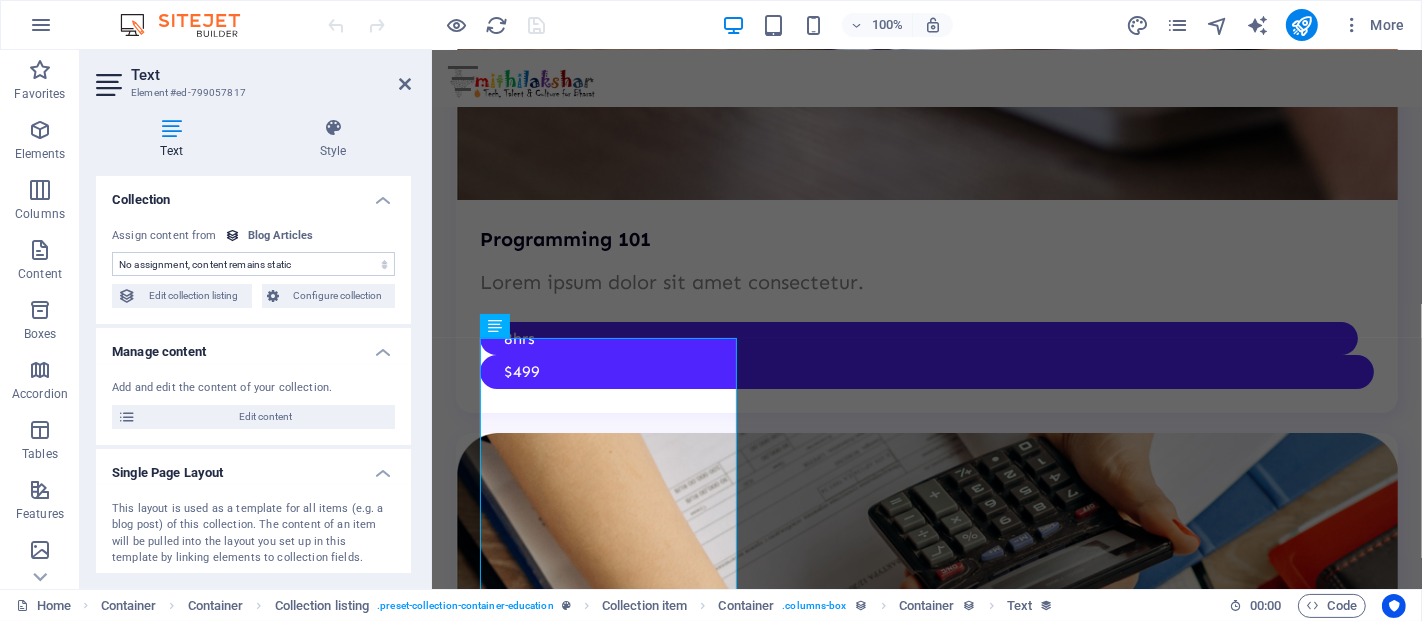 select on "article-short-intro" 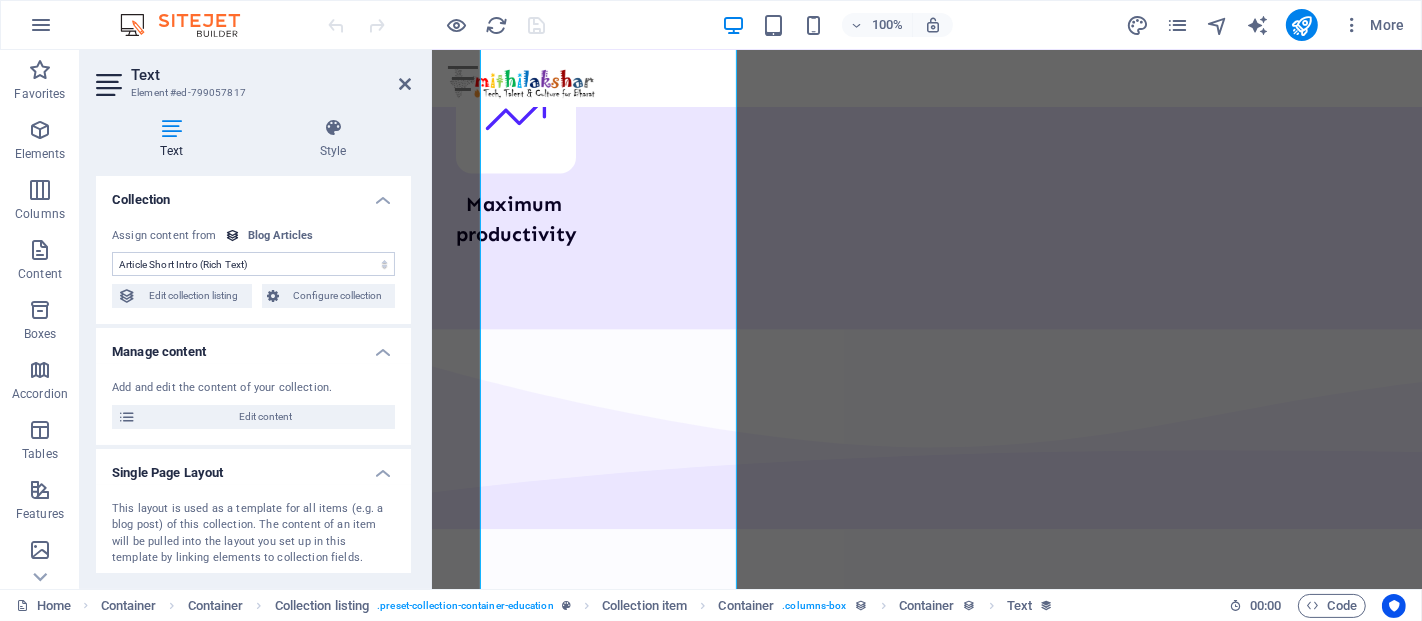 scroll, scrollTop: 10000, scrollLeft: 0, axis: vertical 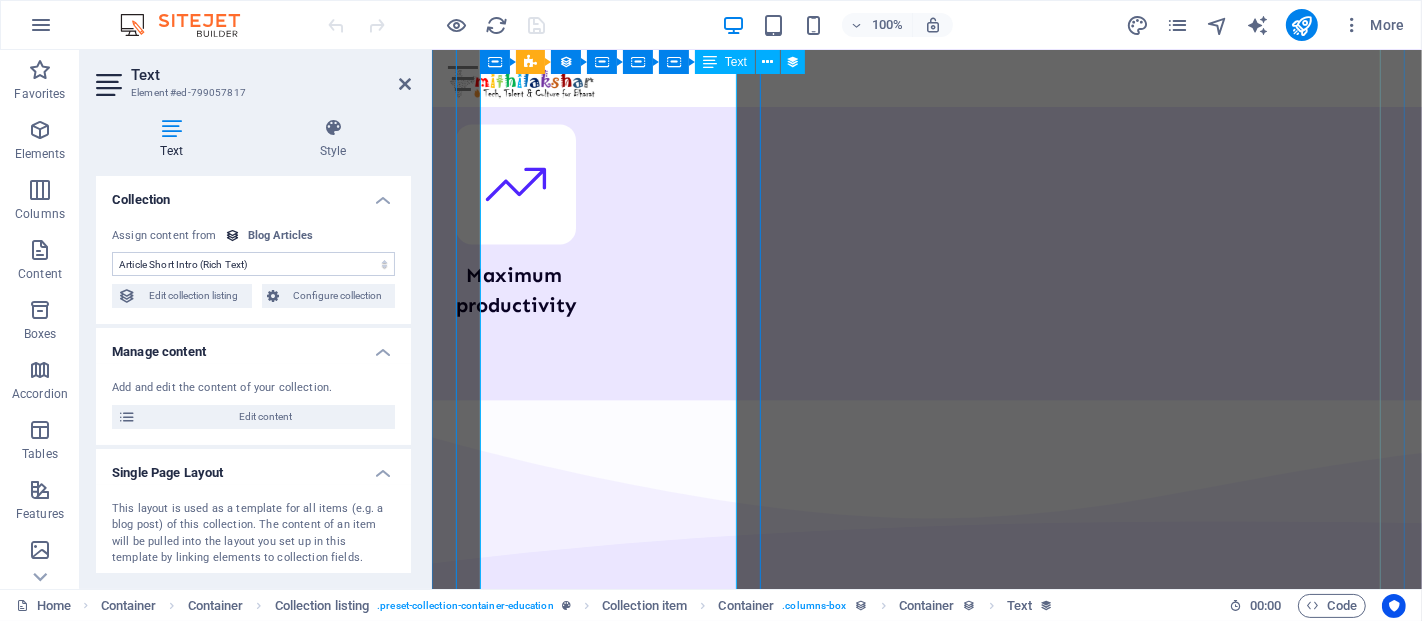 click on "5 Simple Rituals to Supercharge Your Focus & Learning Power In today’s fast-moving world, studying isn’t just about reading books — it’s about studying smart . Whether you're preparing for government exams, learning digital skills, or taking an online course, what you do before studying is just as important as studying itself. Here’s what you MUST do before you open that book or app: ✅ 1. Create a Distraction-Free Zone “Phone chhodo, dhyaan jodo.” Before studying, put your phone on silent or Do Not Disturb mode (unless you’re using it to learn). Clean your table. Close unnecessary apps and tabs. A clean space = a clean mind. 🧹 Tip: Use “Focus Mode” on Android or “Screen Time” on iPhone to limit social media. ✅ 2. Set a Clear Goal “Aaj kya seekhna hai, pehle decide karo.” Don’t study randomly. Decide: What topic will I cover today? How much time will I give? What’s the outcome — notes, quiz, or revision? ✅ 3. Keep Everything Ready Keep: Notebook & pen ." at bounding box center (926, 2876) 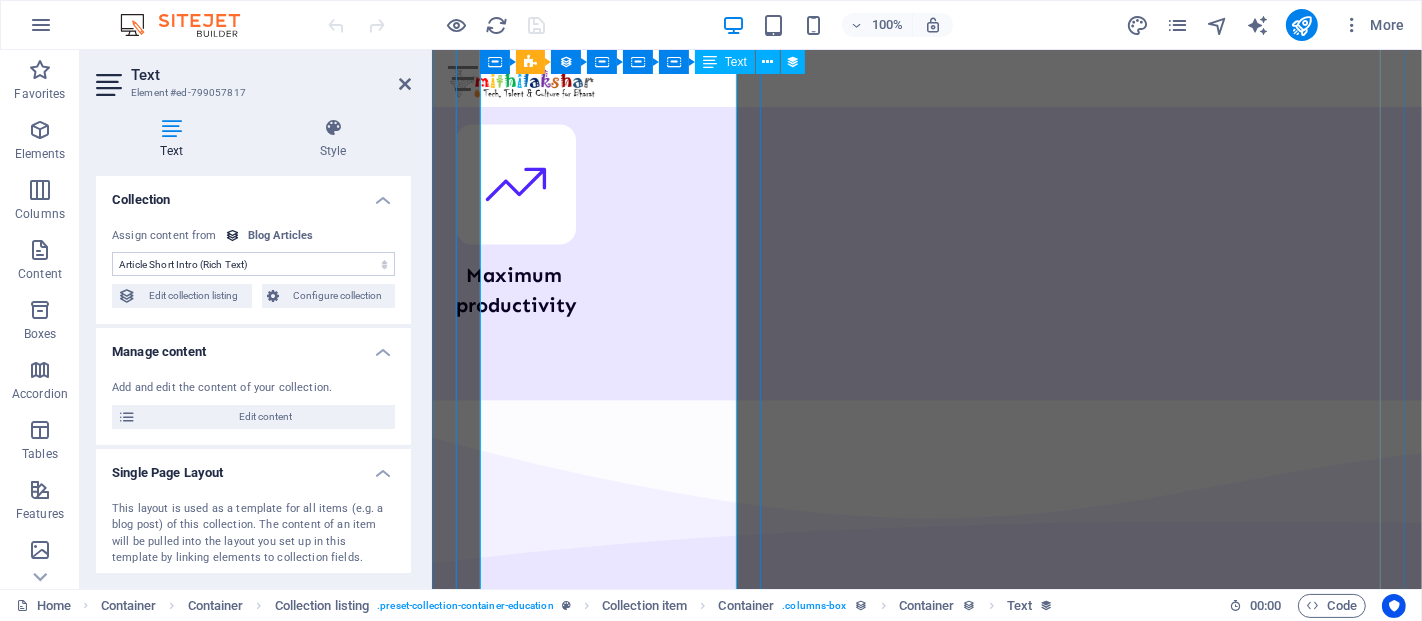 click on "5 Simple Rituals to Supercharge Your Focus & Learning Power In today’s fast-moving world, studying isn’t just about reading books — it’s about studying smart . Whether you're preparing for government exams, learning digital skills, or taking an online course, what you do before studying is just as important as studying itself. Here’s what you MUST do before you open that book or app: ✅ 1. Create a Distraction-Free Zone “Phone chhodo, dhyaan jodo.” Before studying, put your phone on silent or Do Not Disturb mode (unless you’re using it to learn). Clean your table. Close unnecessary apps and tabs. A clean space = a clean mind. 🧹 Tip: Use “Focus Mode” on Android or “Screen Time” on iPhone to limit social media. ✅ 2. Set a Clear Goal “Aaj kya seekhna hai, pehle decide karo.” Don’t study randomly. Decide: What topic will I cover today? How much time will I give? What’s the outcome — notes, quiz, or revision? ✅ 3. Keep Everything Ready Keep: Notebook & pen ." at bounding box center (926, 2876) 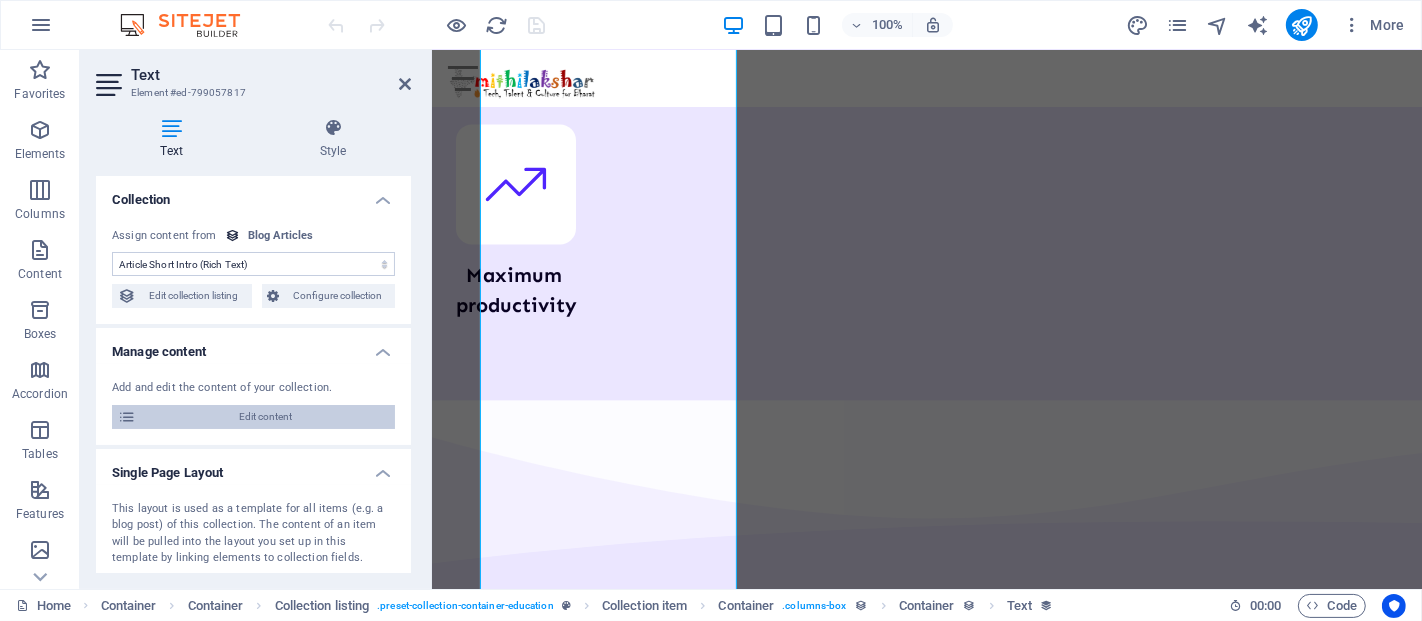 click on "Edit content" at bounding box center [265, 417] 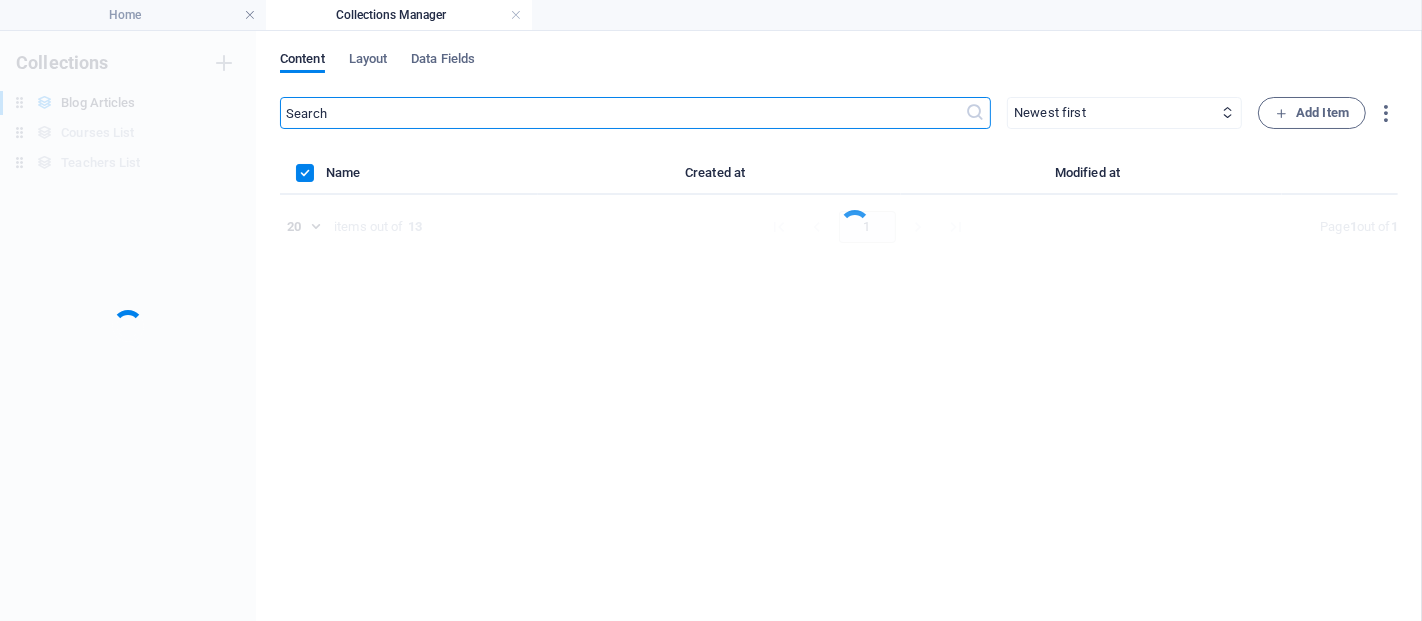 scroll, scrollTop: 0, scrollLeft: 0, axis: both 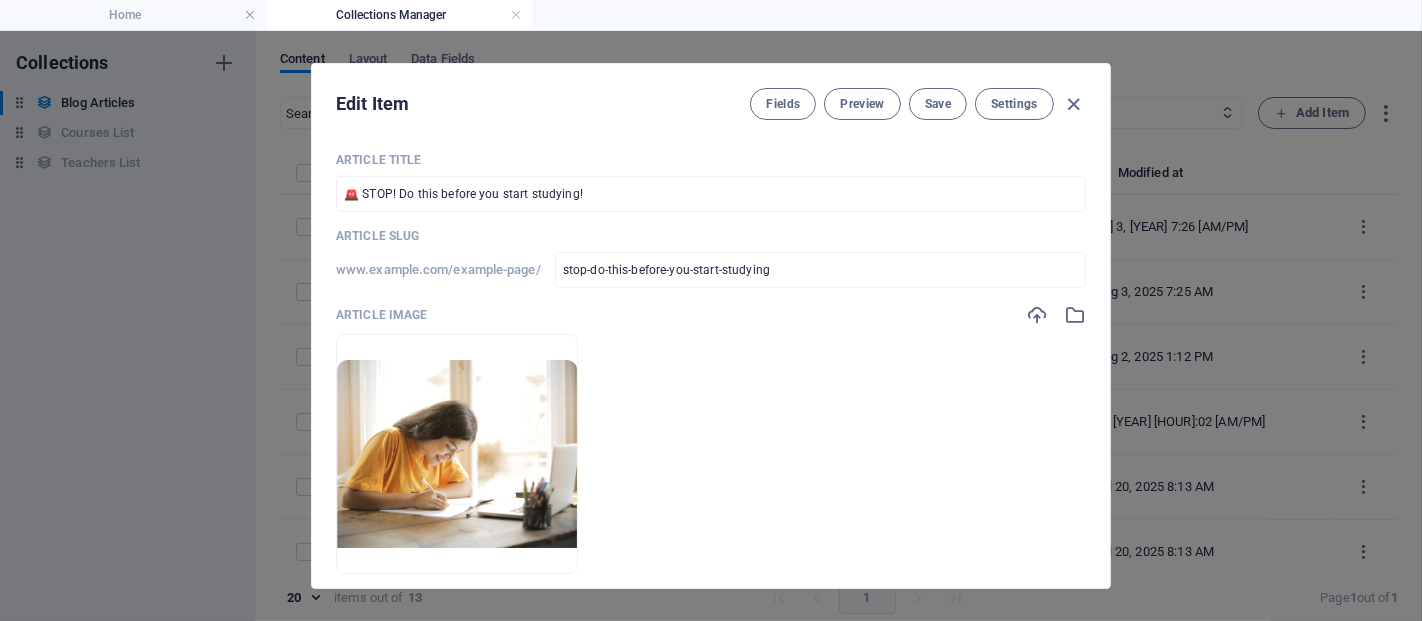drag, startPoint x: 1106, startPoint y: 195, endPoint x: 1108, endPoint y: 279, distance: 84.0238 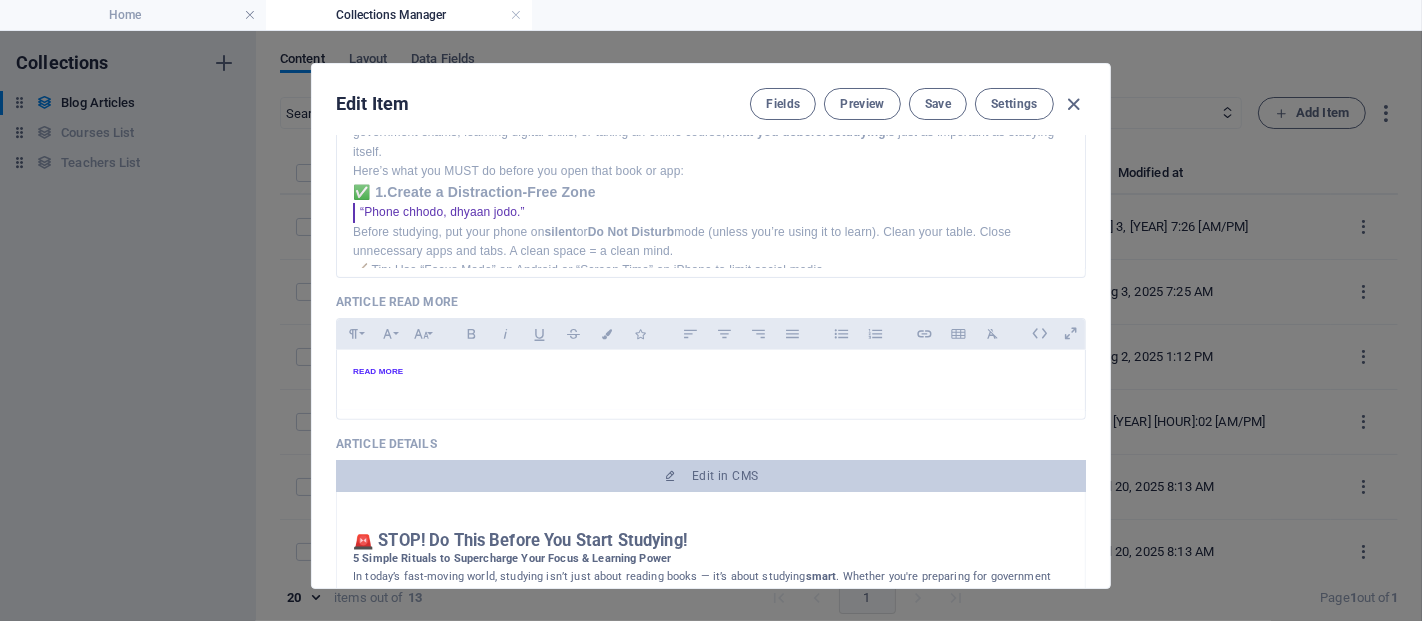 scroll, scrollTop: 589, scrollLeft: 0, axis: vertical 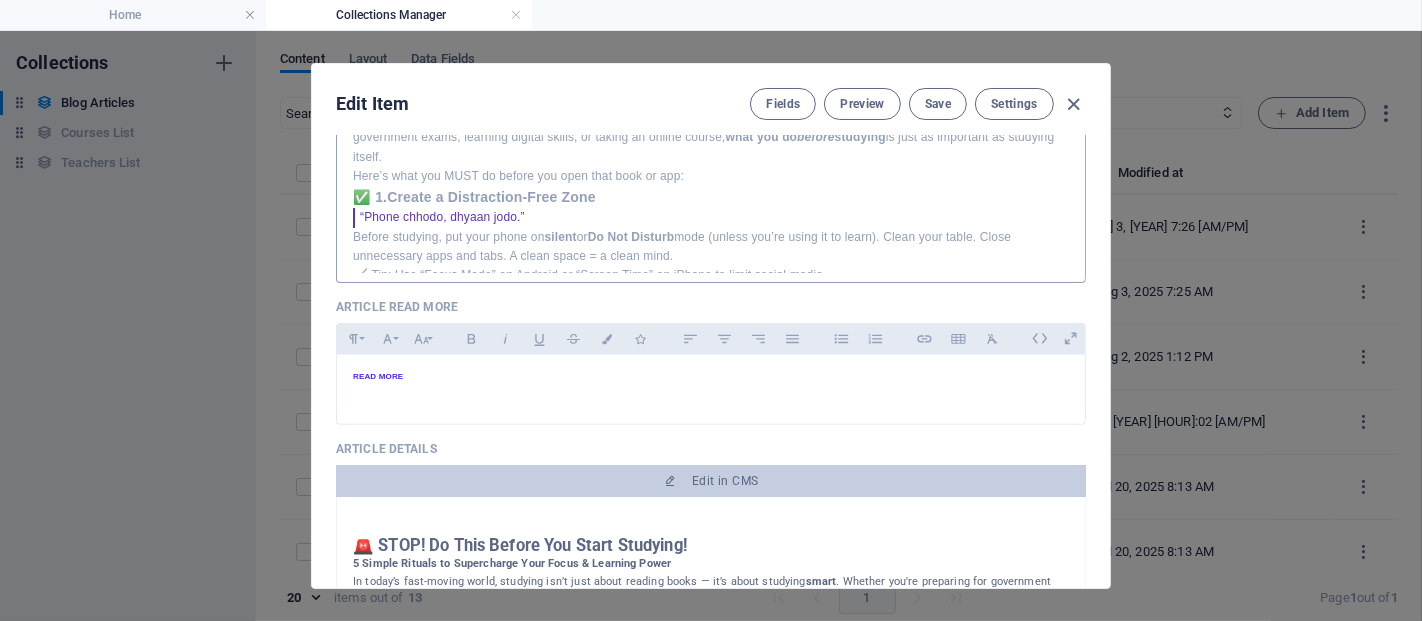 click on "“Phone chhodo, dhyaan jodo.”" at bounding box center (714, 217) 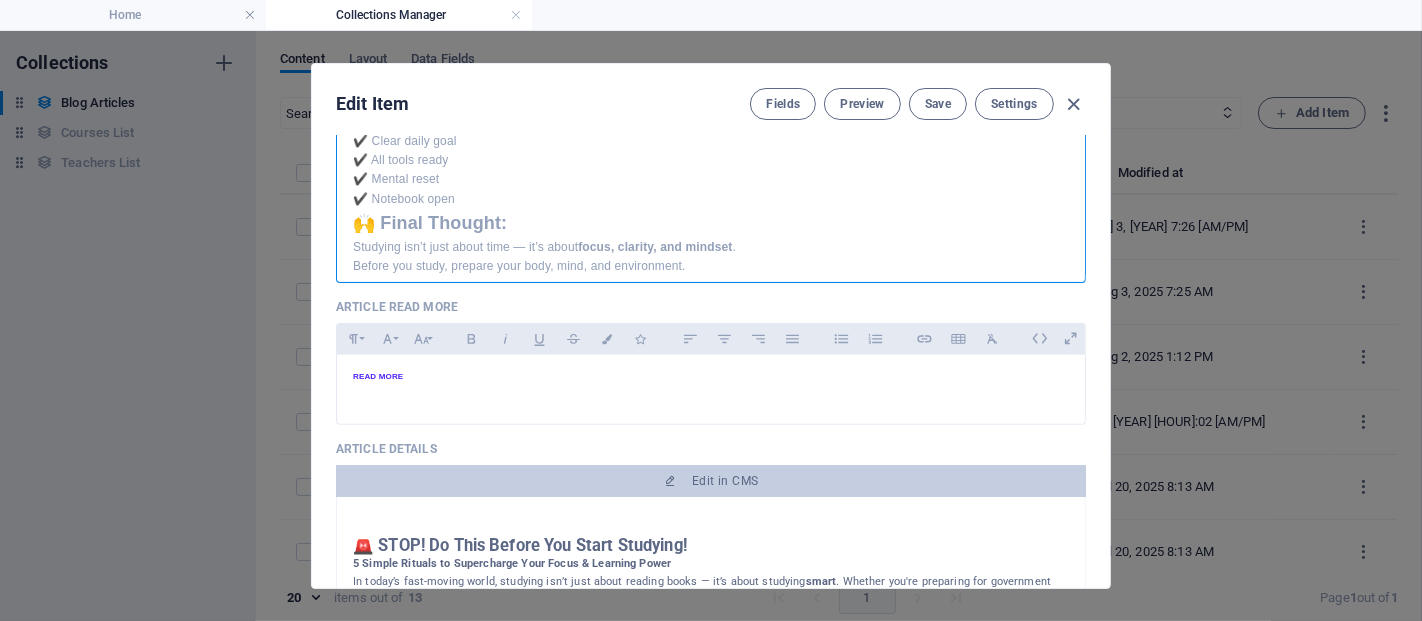 scroll, scrollTop: 713, scrollLeft: 0, axis: vertical 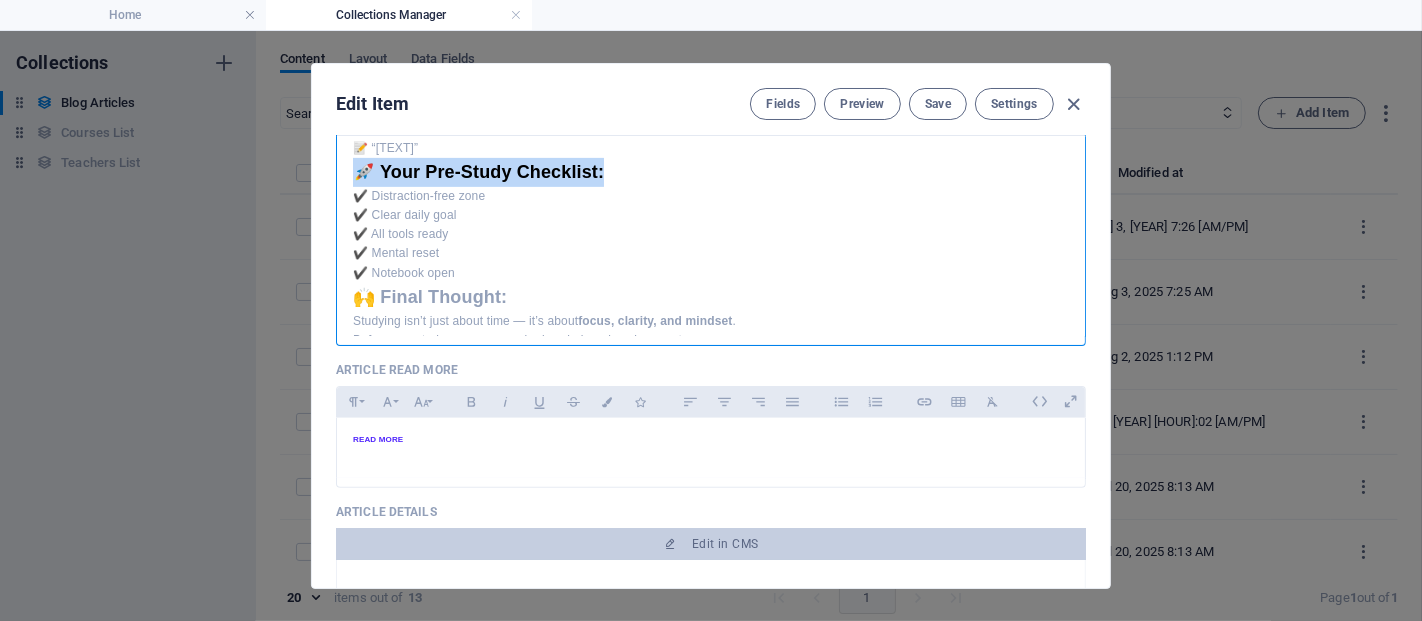 drag, startPoint x: 615, startPoint y: 169, endPoint x: 344, endPoint y: 166, distance: 271.0166 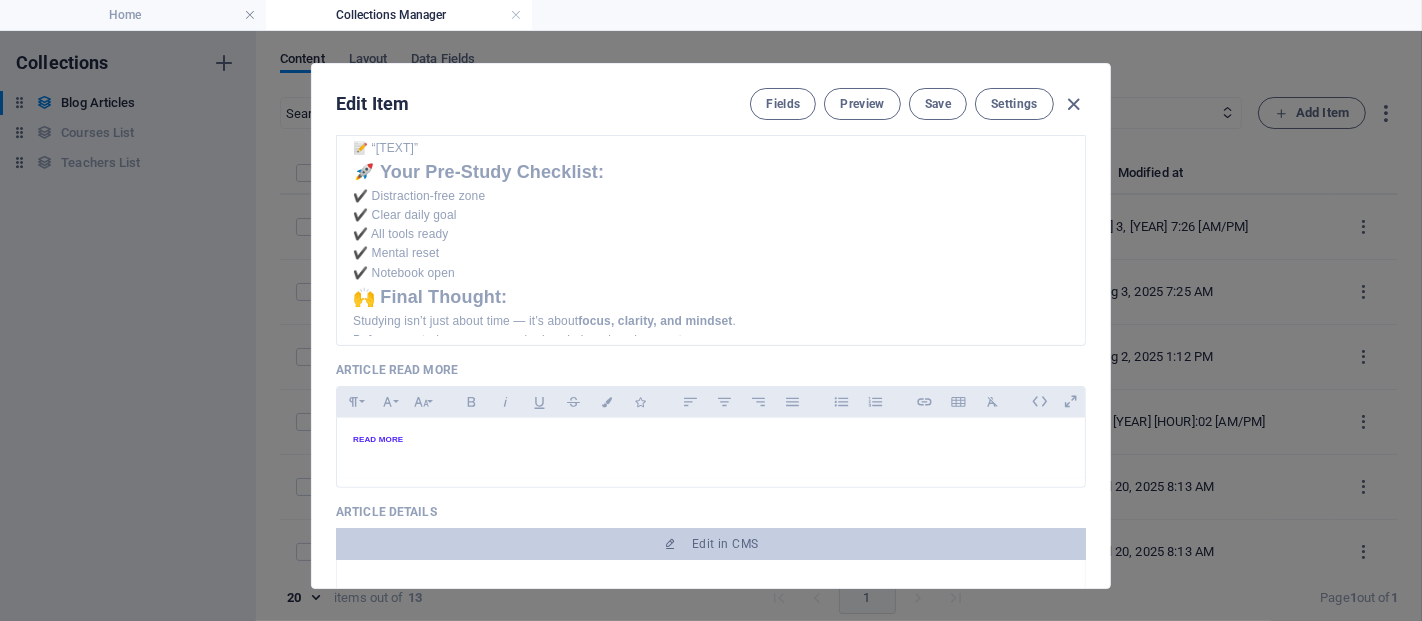 drag, startPoint x: 1106, startPoint y: 296, endPoint x: 1111, endPoint y: 265, distance: 31.400637 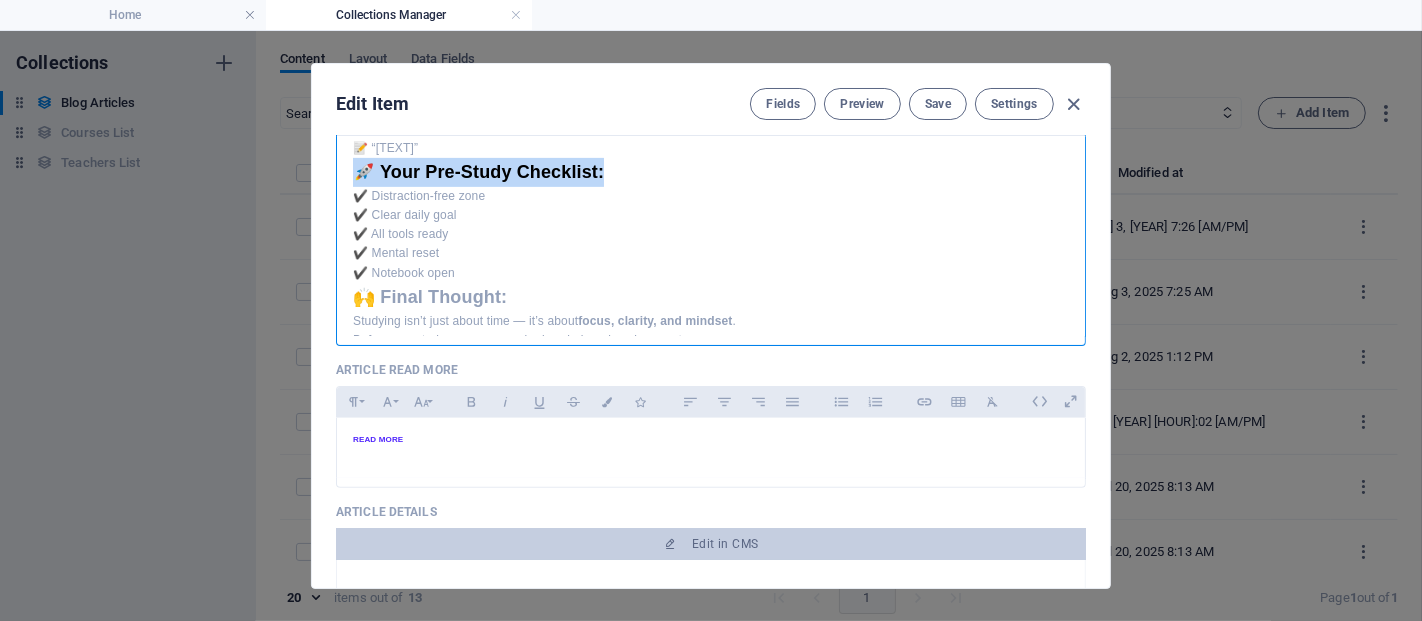 drag, startPoint x: 650, startPoint y: 170, endPoint x: 325, endPoint y: 164, distance: 325.0554 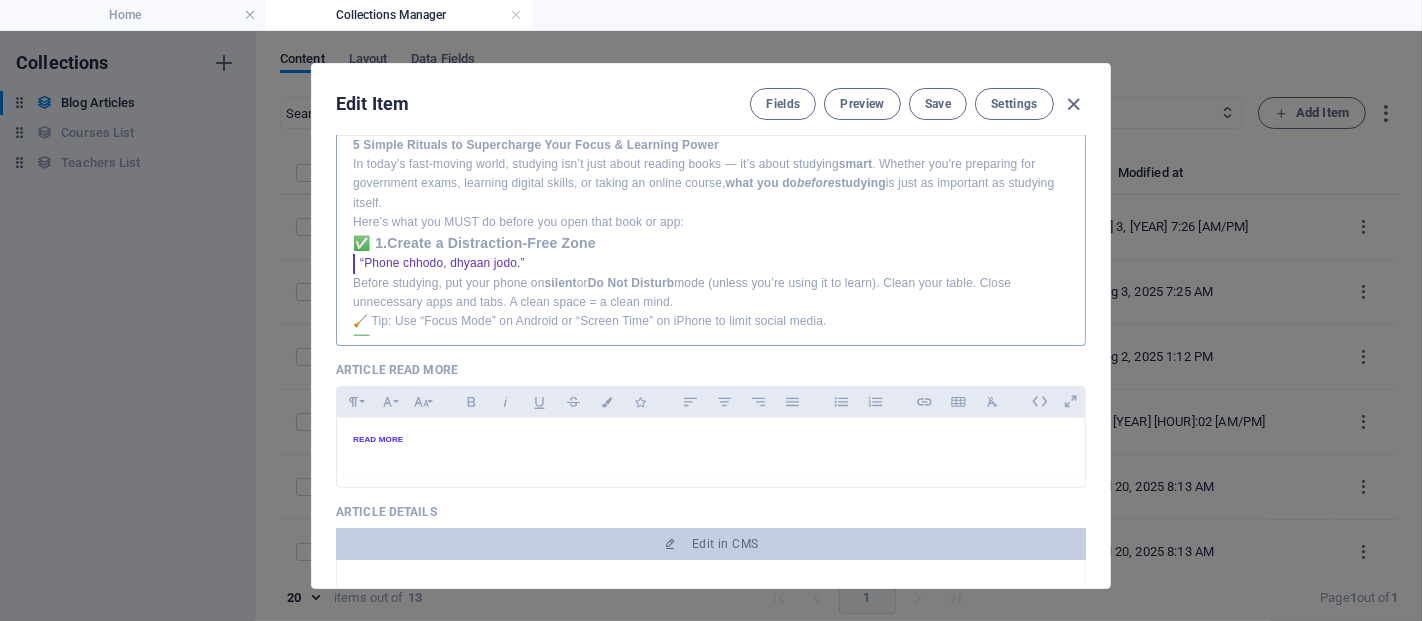 scroll, scrollTop: 0, scrollLeft: 0, axis: both 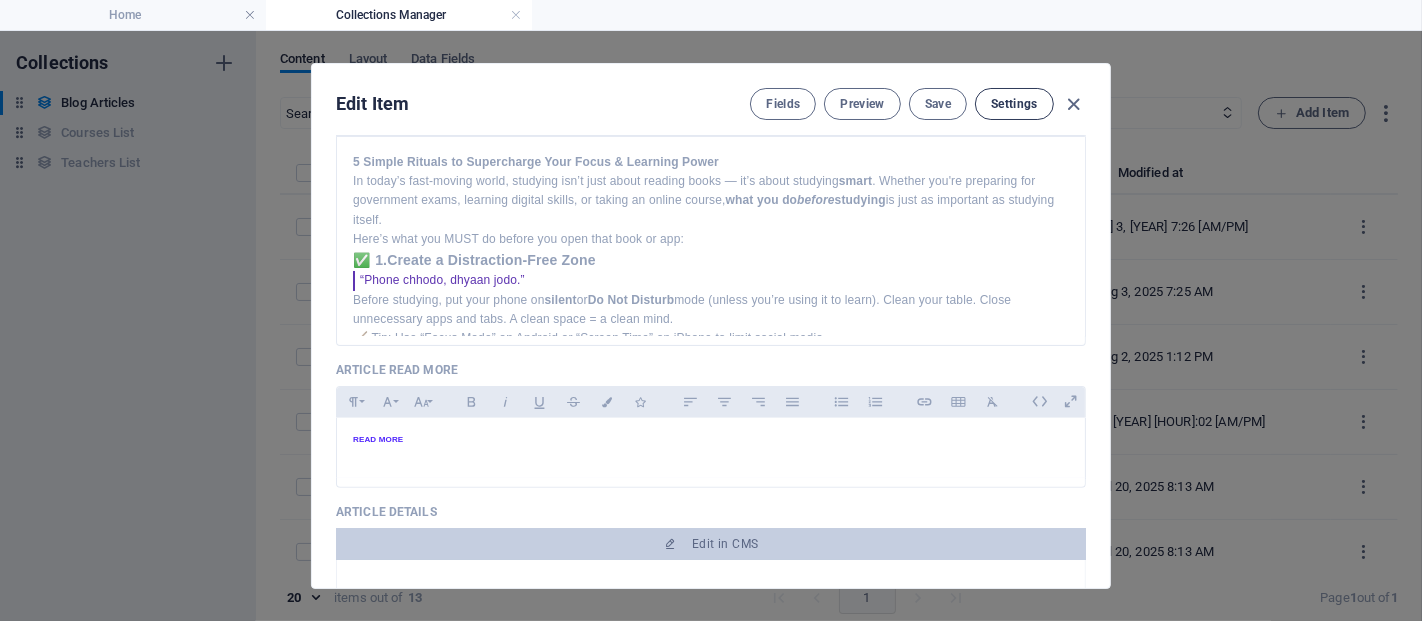click on "Settings" at bounding box center (1014, 104) 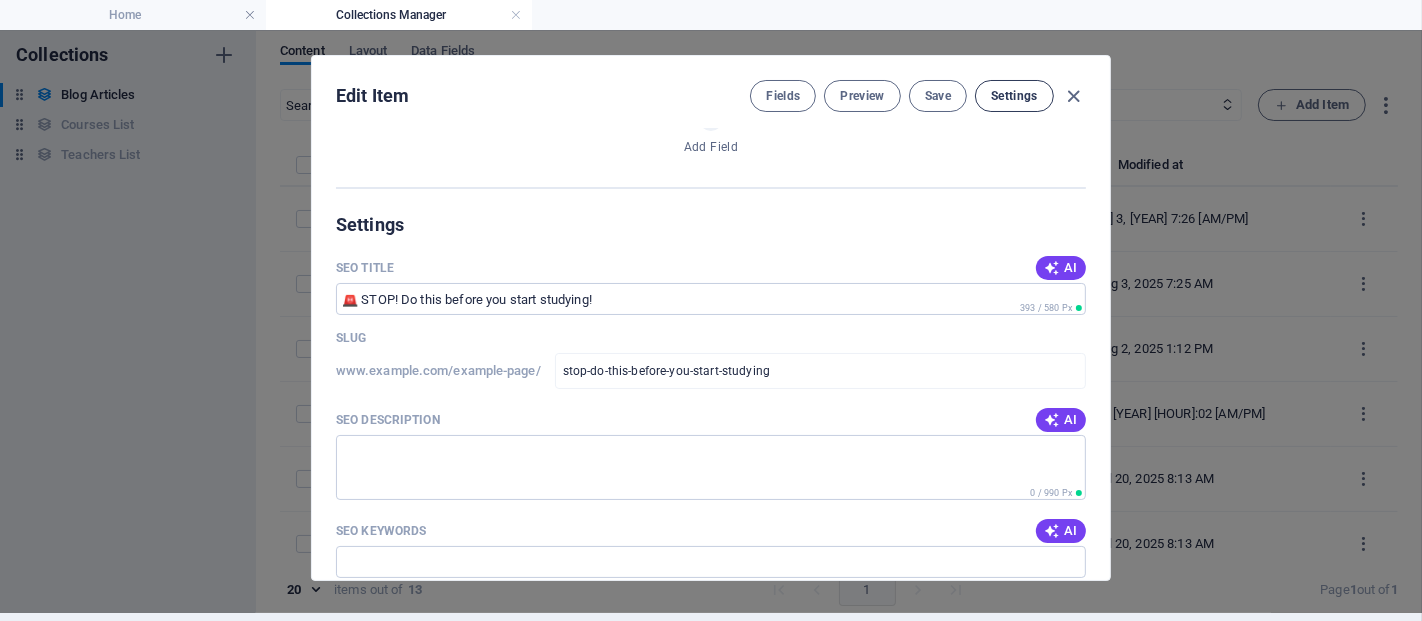 scroll, scrollTop: 1508, scrollLeft: 0, axis: vertical 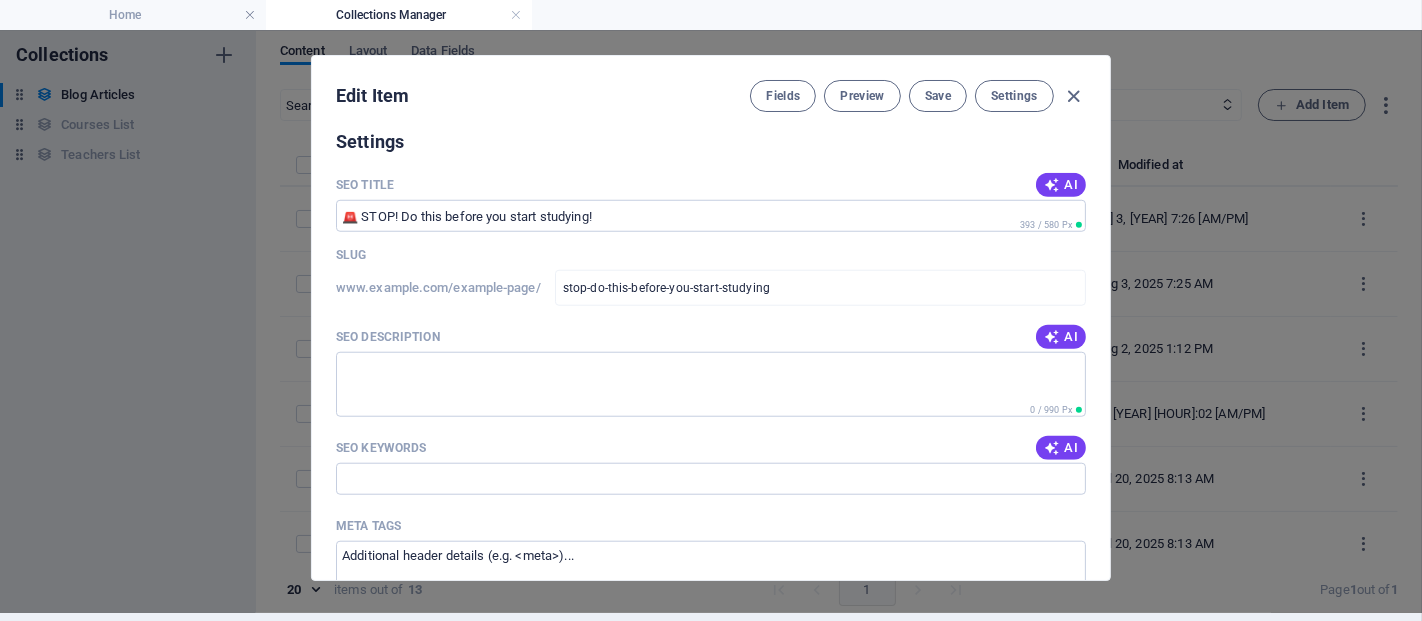 drag, startPoint x: 1108, startPoint y: 427, endPoint x: 1101, endPoint y: 478, distance: 51.47815 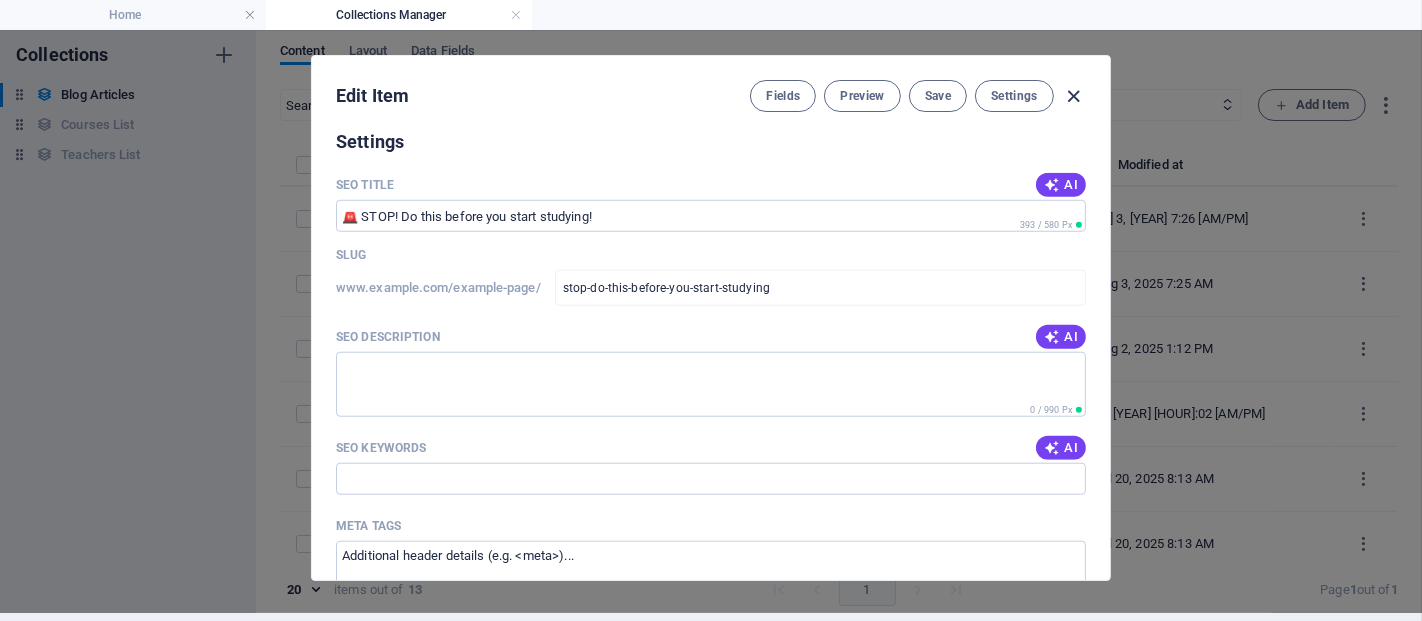 click at bounding box center (1074, 96) 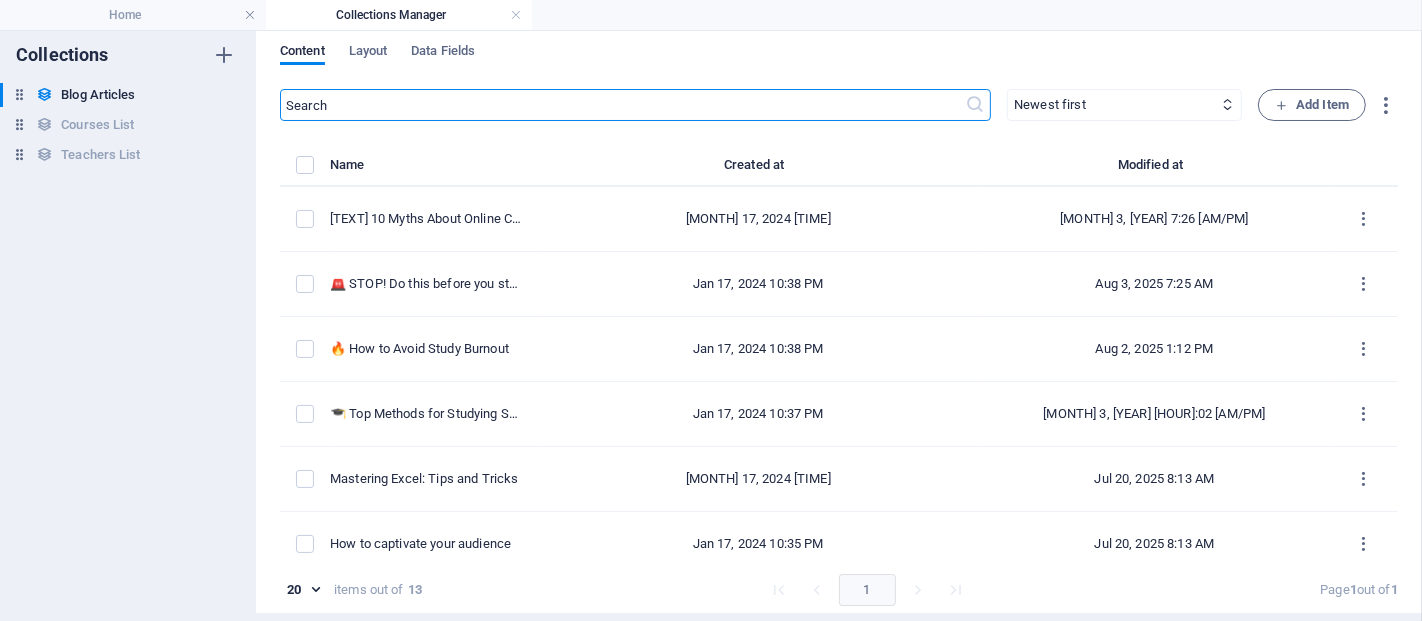 scroll, scrollTop: 0, scrollLeft: 0, axis: both 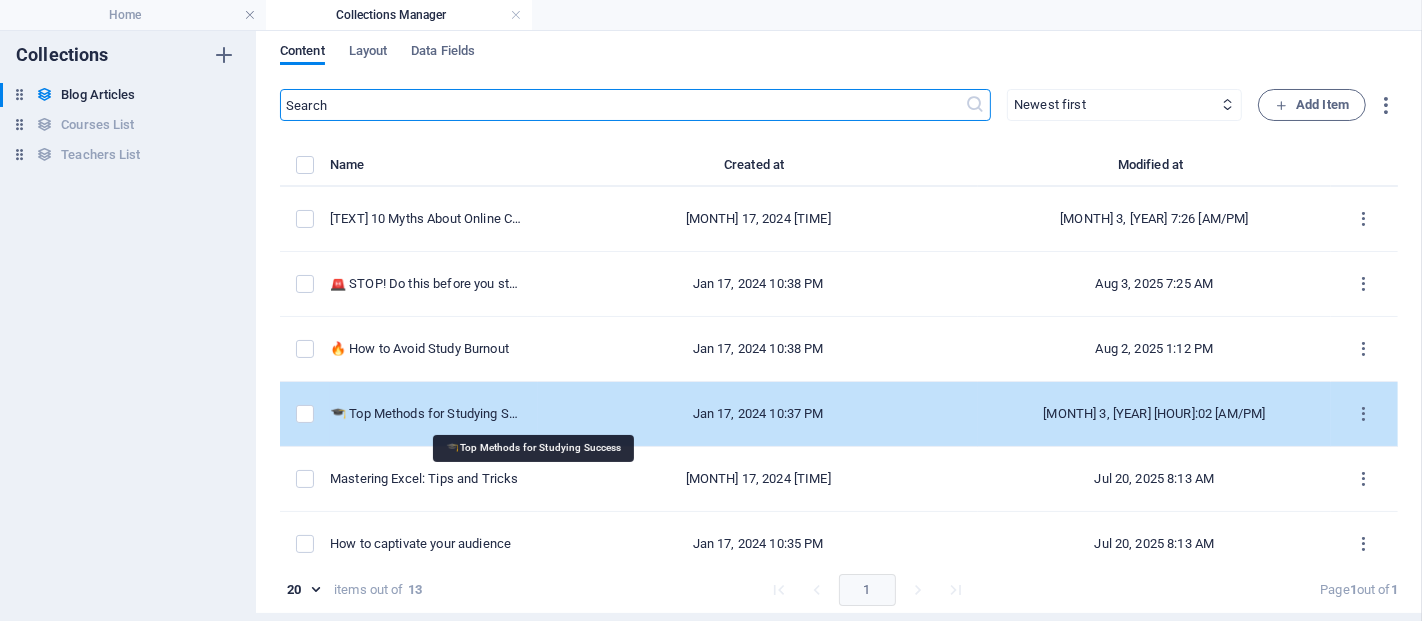 click on "🎓 Top Methods for Studying Success" at bounding box center [426, 414] 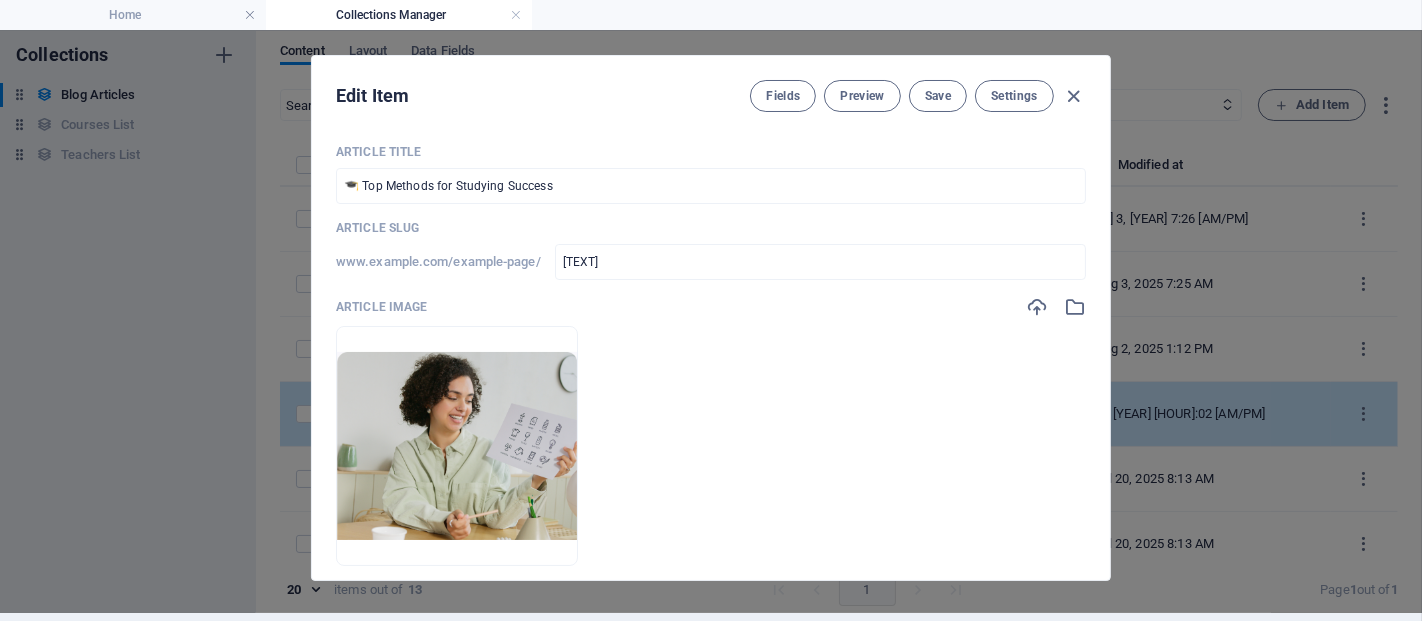 scroll, scrollTop: 0, scrollLeft: 0, axis: both 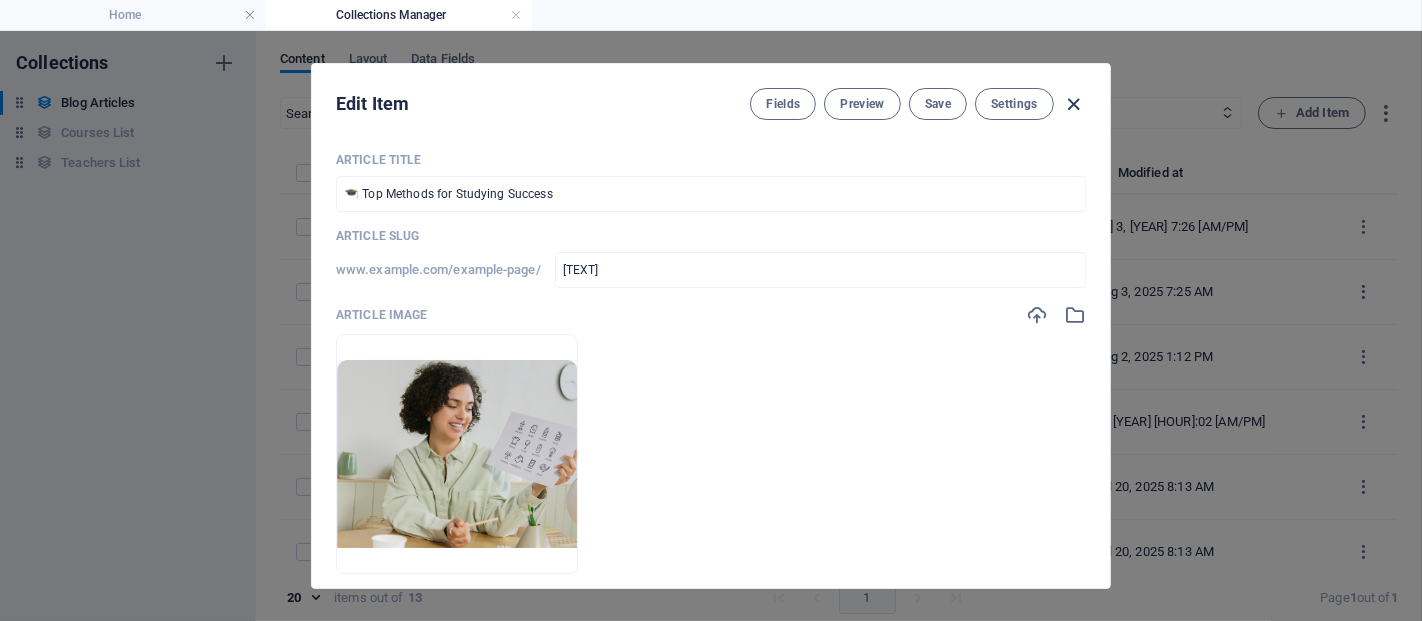 click at bounding box center (1074, 104) 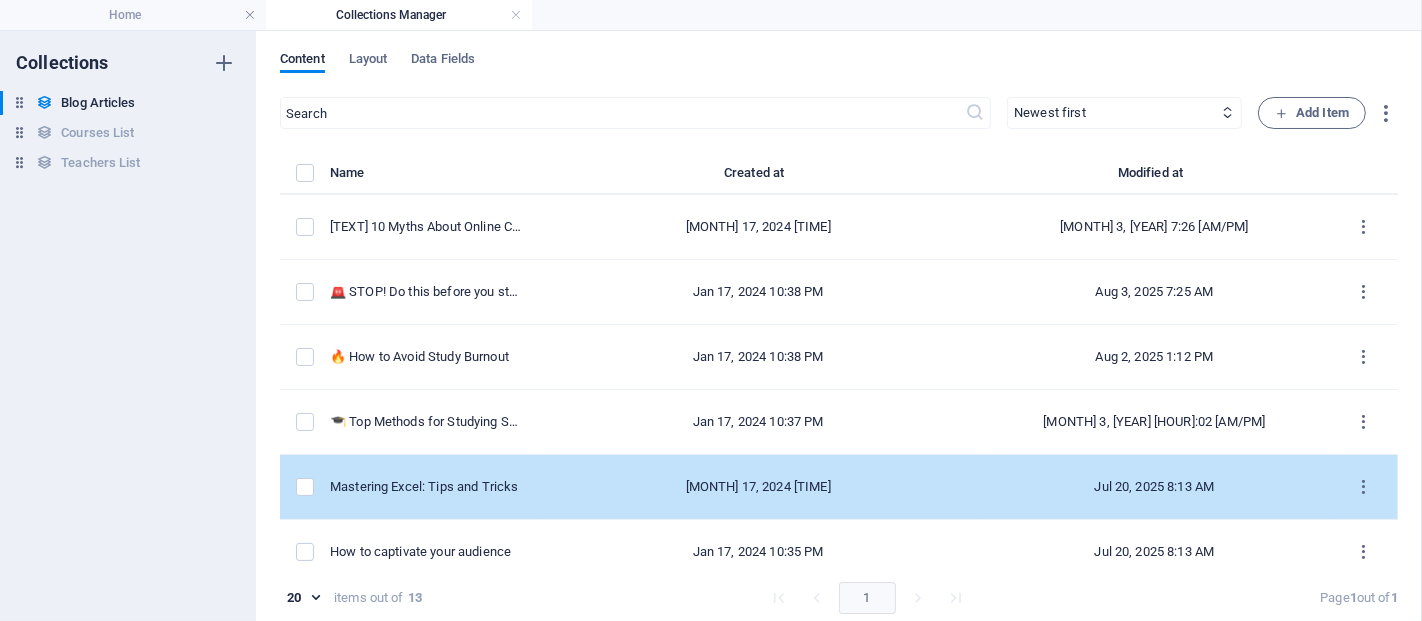 click on "Mastering Excel: Tips and Tricks" at bounding box center (426, 487) 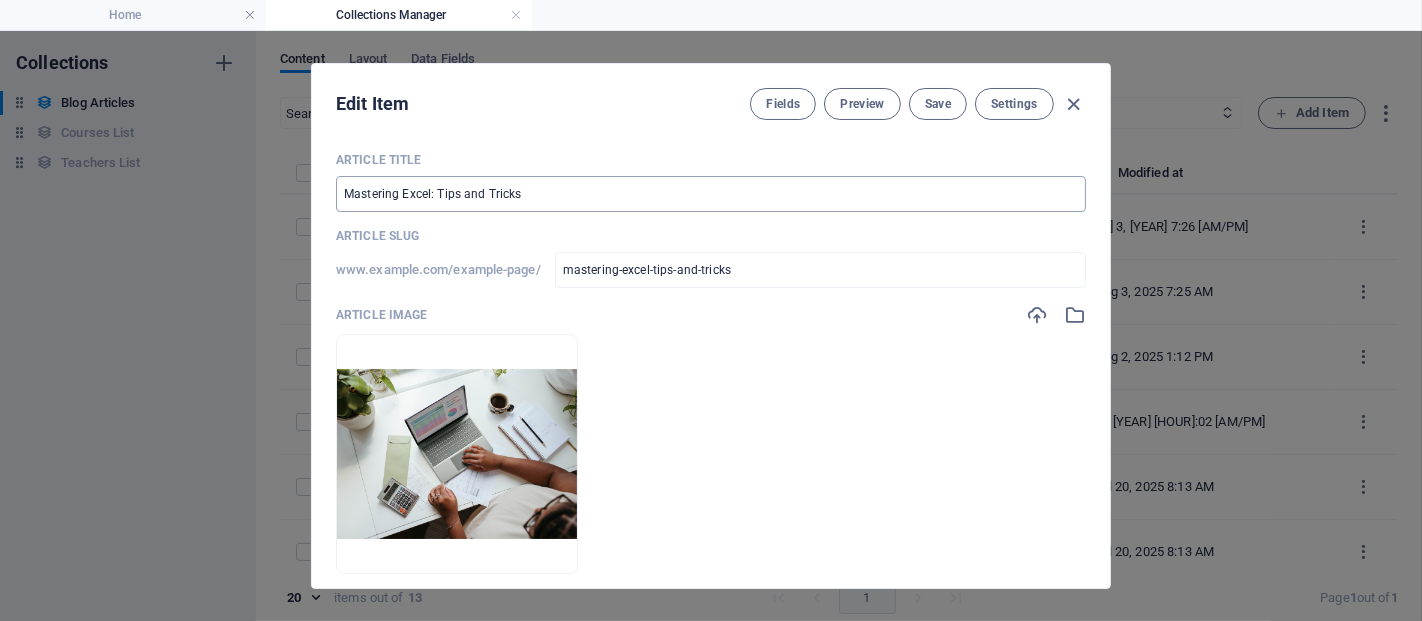 click on "Mastering Excel: Tips and Tricks" at bounding box center (711, 194) 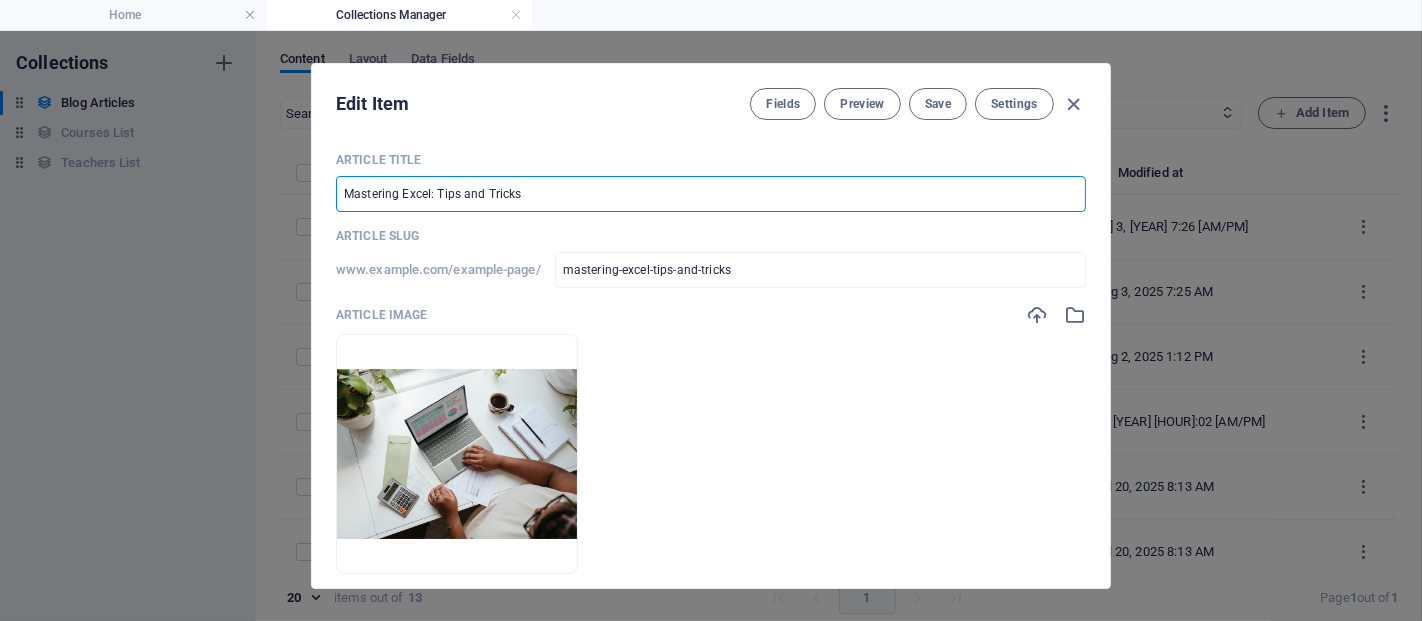 paste on "🎓 Top Methods for Studying Succes" 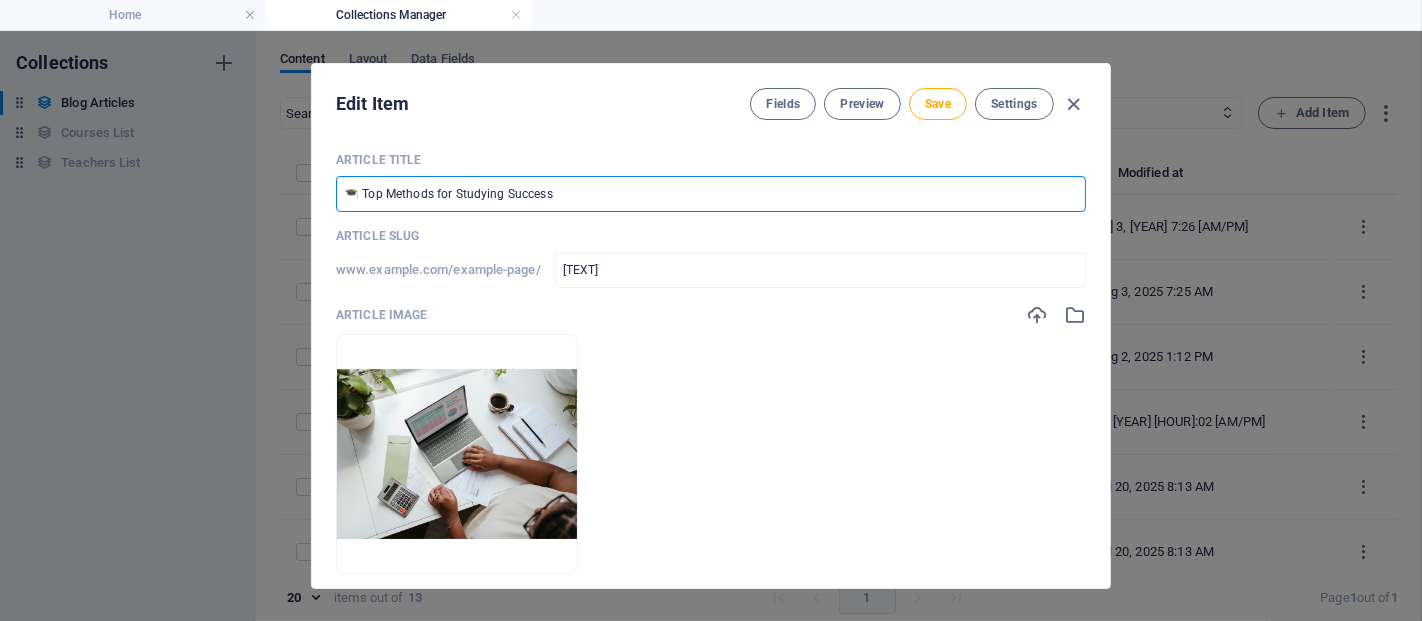 type on "Mastering Excel: Tips and Tricks" 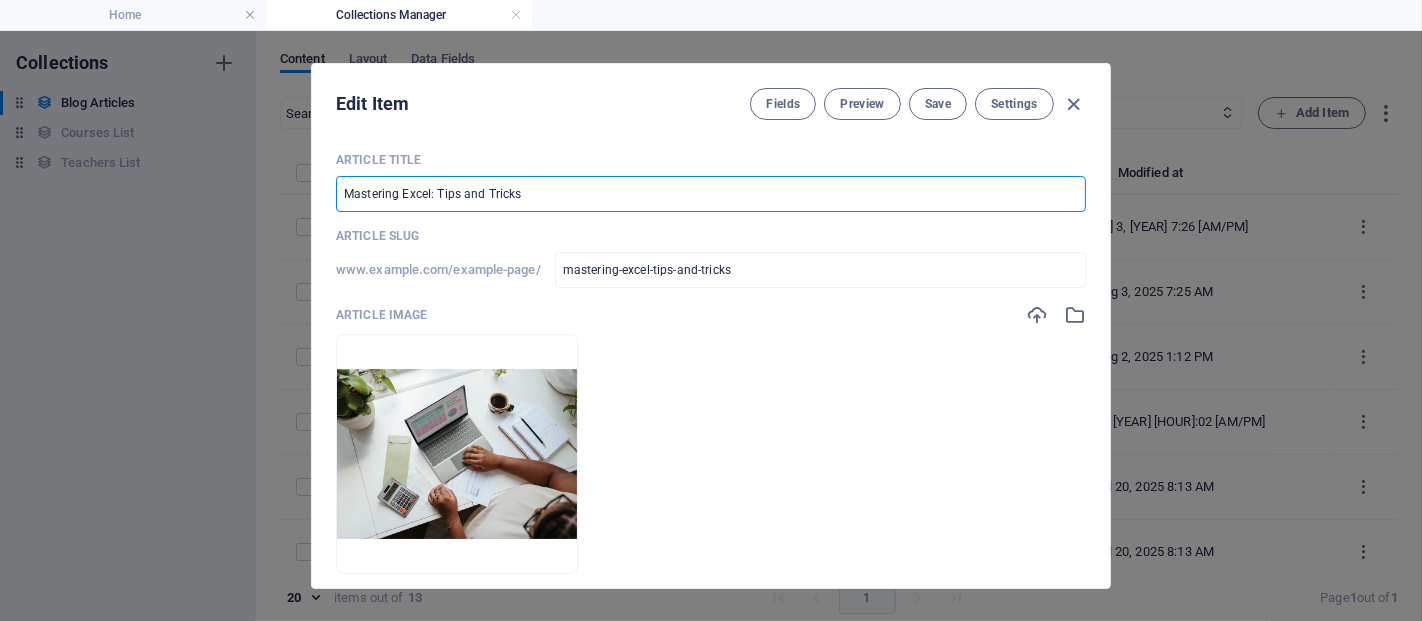 paste on "📊 Mastering Excel: Tips and Tricks for Everyday Use" 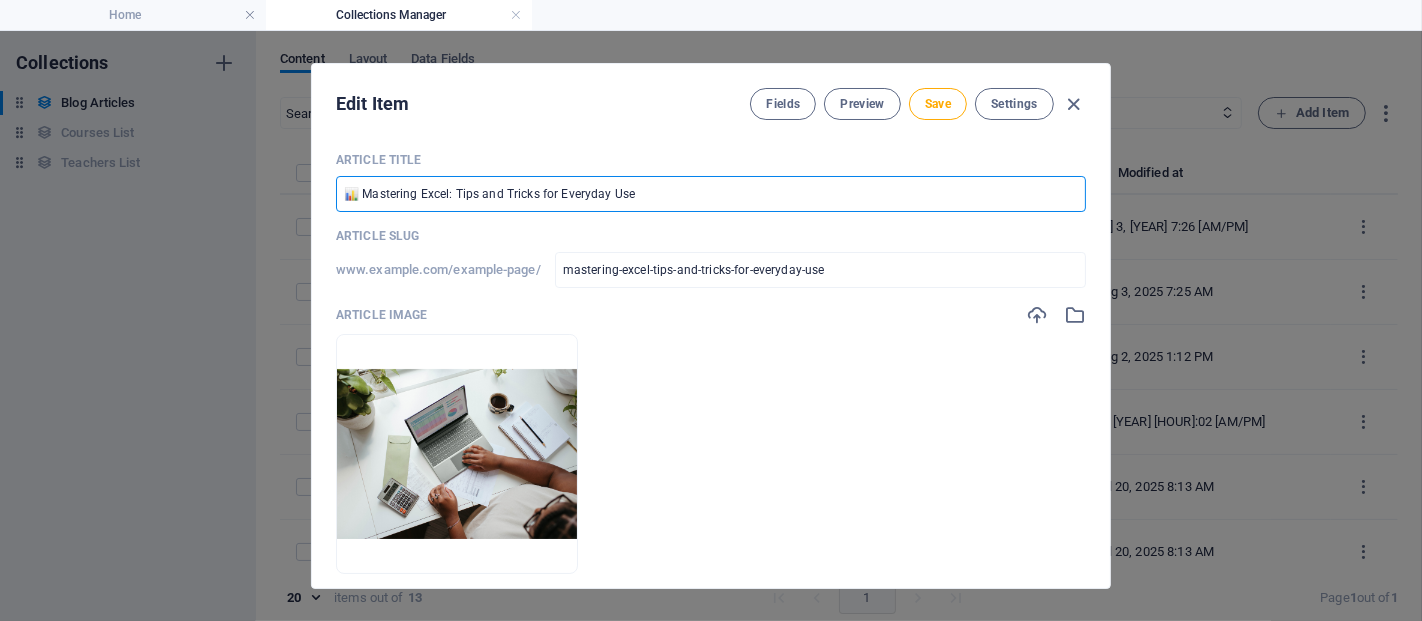 type on "📊 Mastering Excel: Tips and Tricks for Everyday Use" 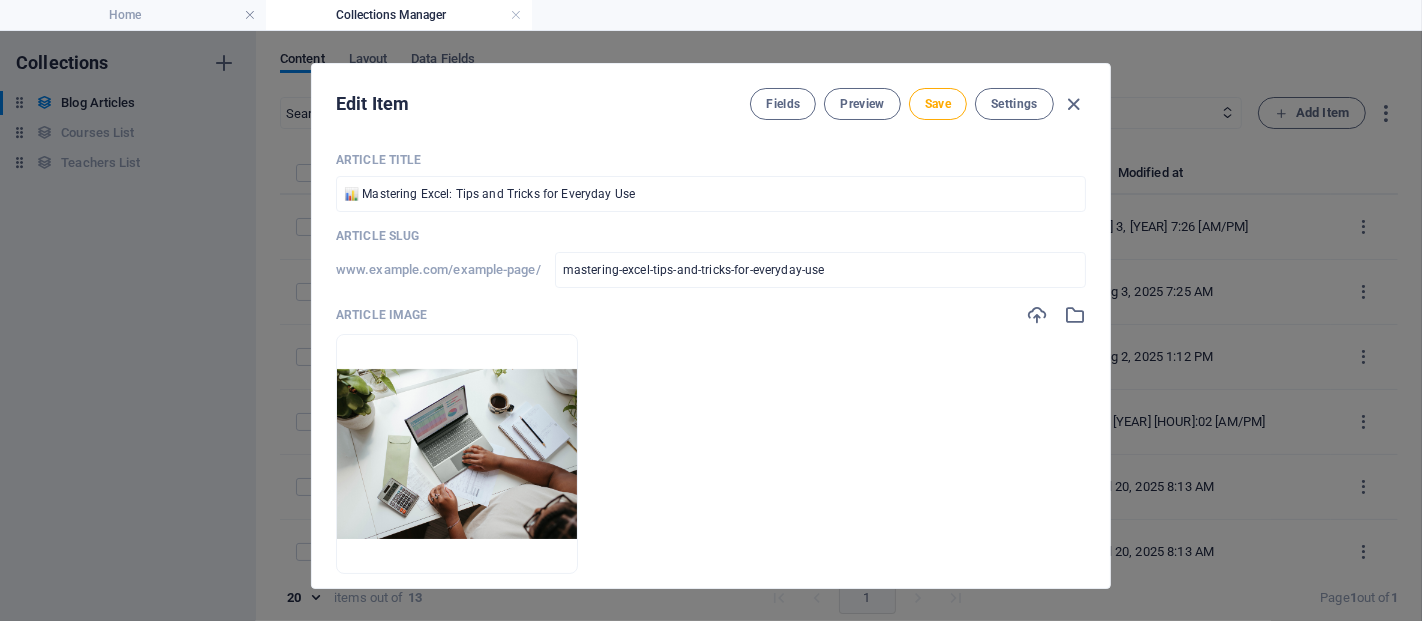 drag, startPoint x: 1106, startPoint y: 176, endPoint x: 1099, endPoint y: 231, distance: 55.443665 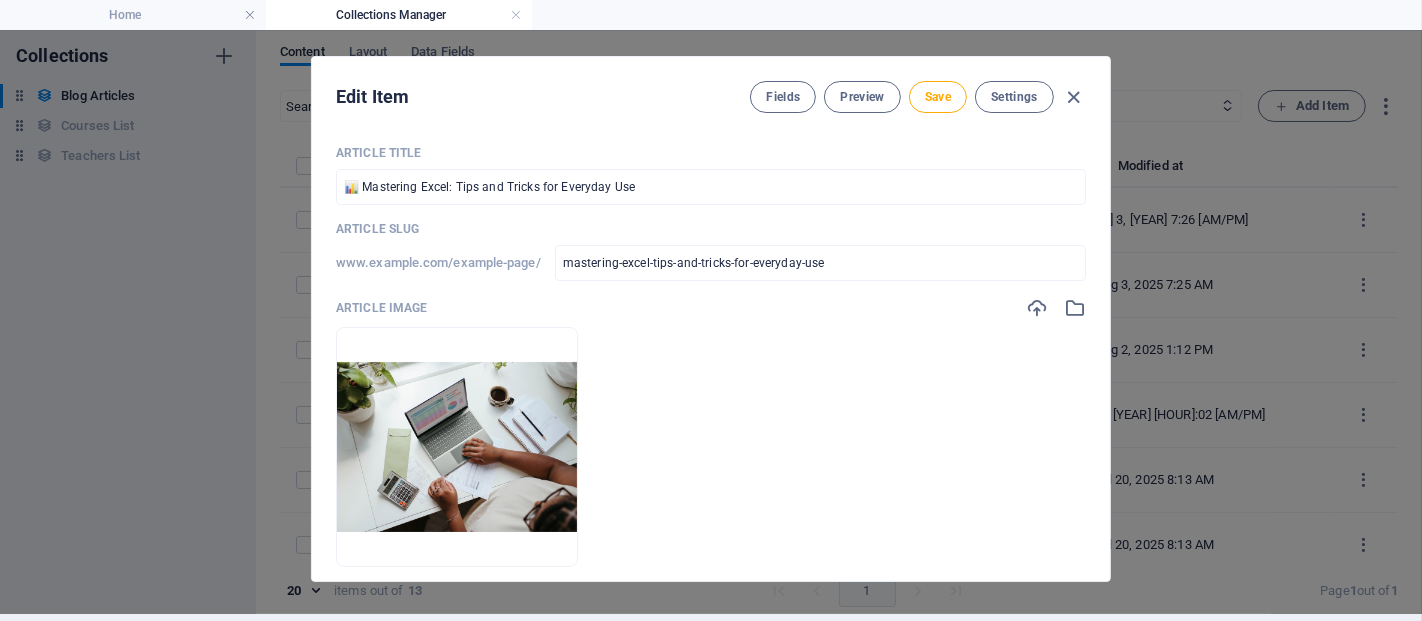 scroll, scrollTop: 8, scrollLeft: 0, axis: vertical 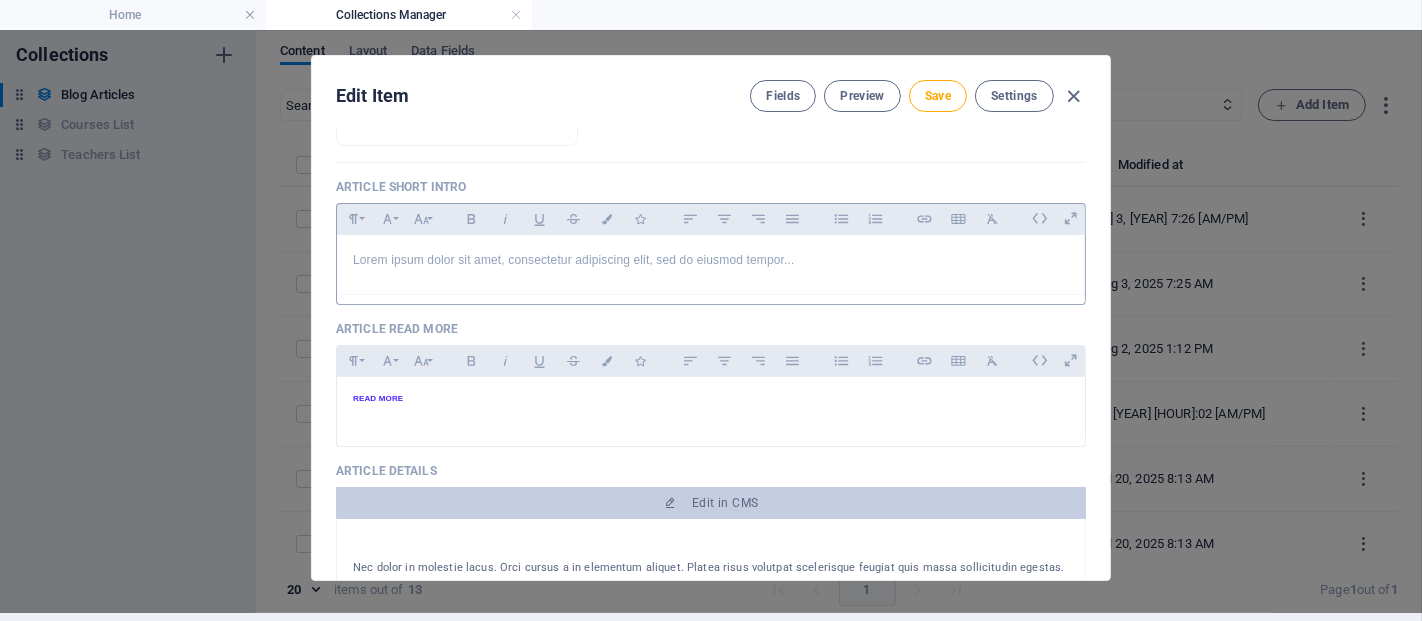 click on "Lorem ipsum dolor sit amet, consectetur adipiscing elit, sed do eiusmod tempor..." at bounding box center (711, 260) 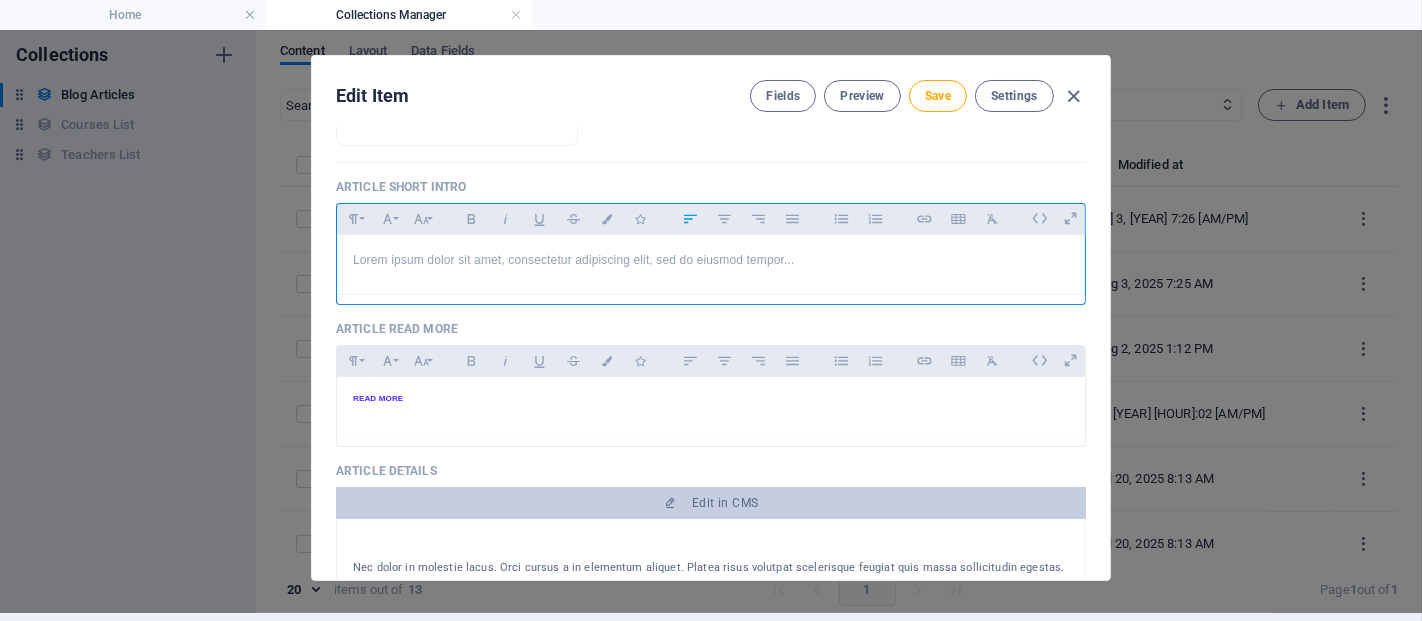 scroll, scrollTop: 1277, scrollLeft: 0, axis: vertical 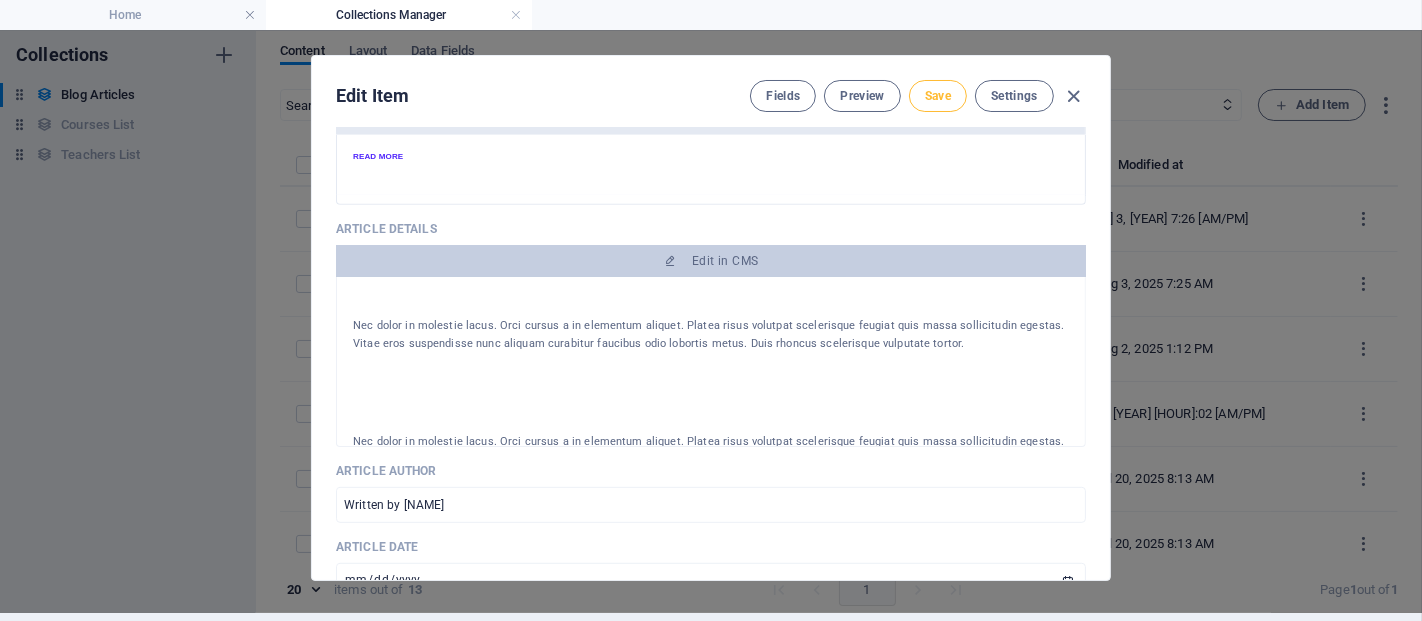 click on "Save" at bounding box center (938, 96) 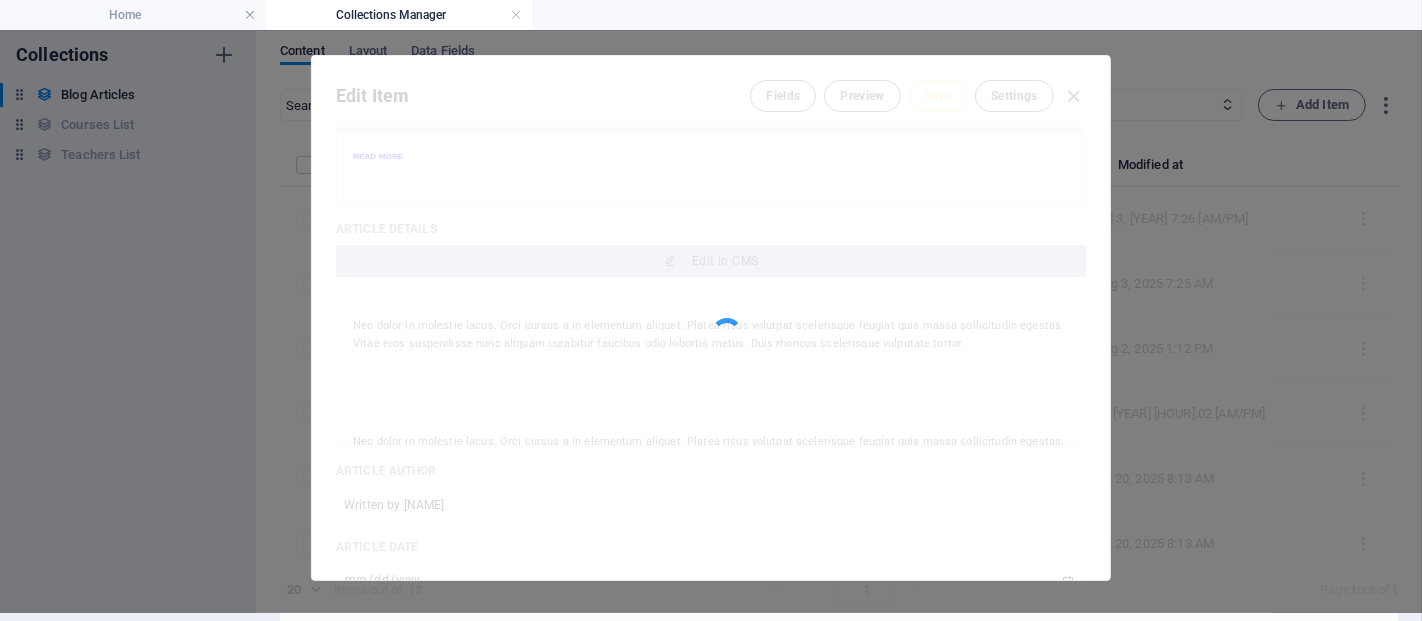 type on "mastering-excel-tips-and-tricks-for-everyday-use" 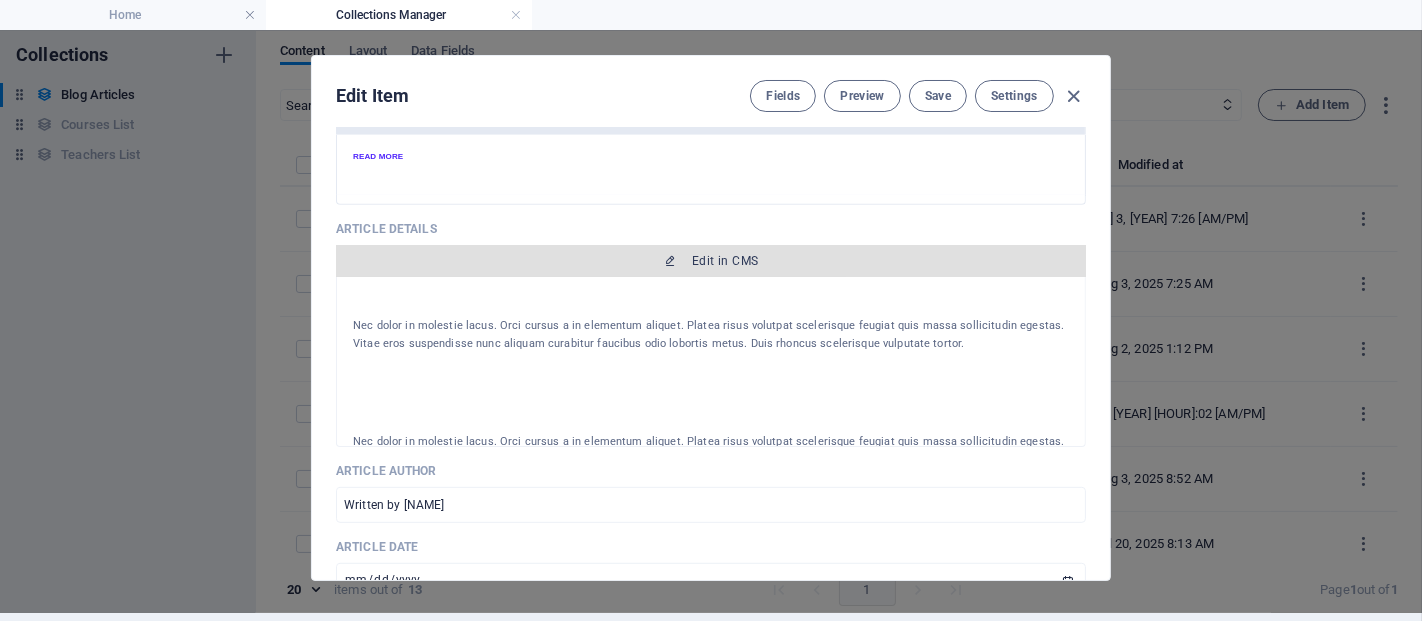 click on "Edit in CMS" at bounding box center (725, 261) 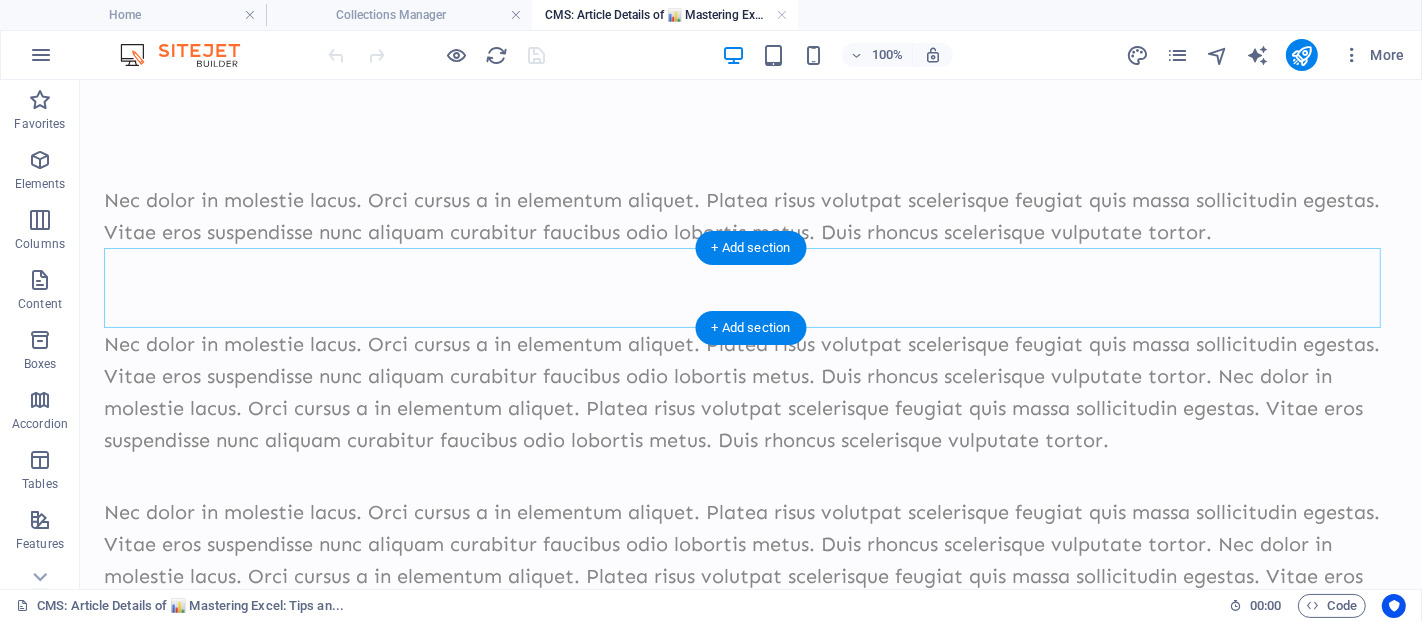 scroll, scrollTop: 0, scrollLeft: 0, axis: both 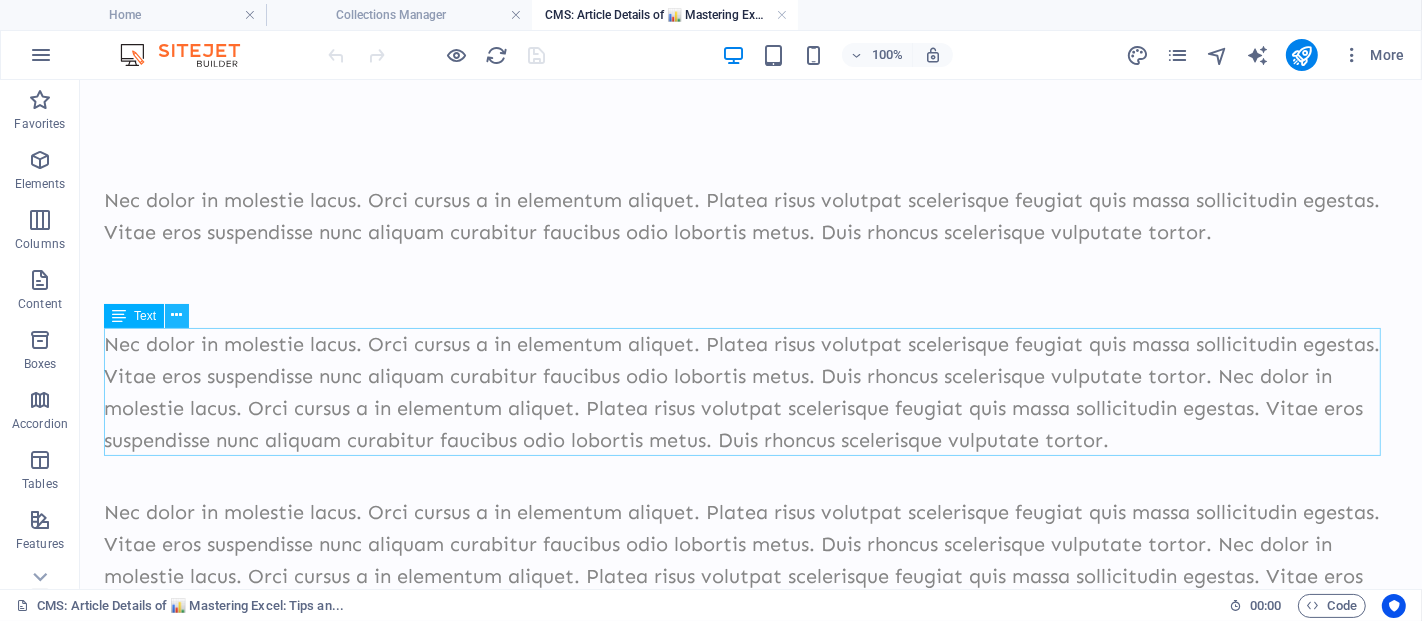 click at bounding box center [177, 315] 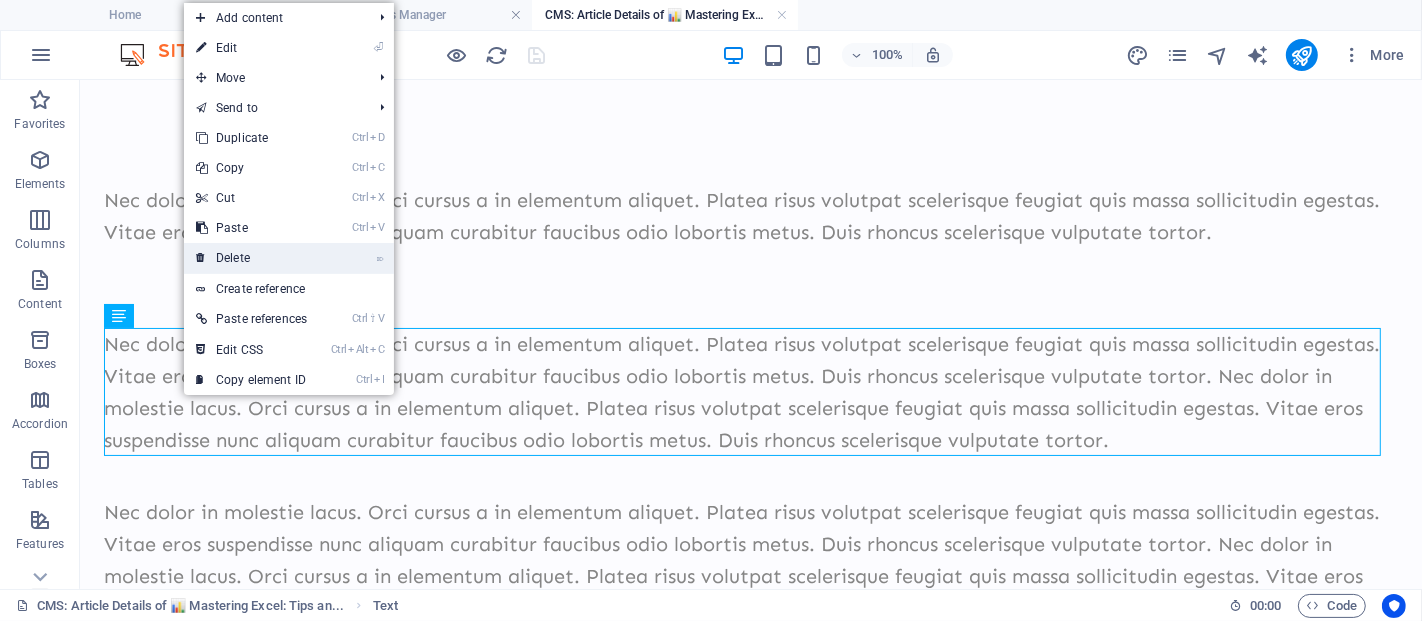 click on "⌦  Delete" at bounding box center (251, 258) 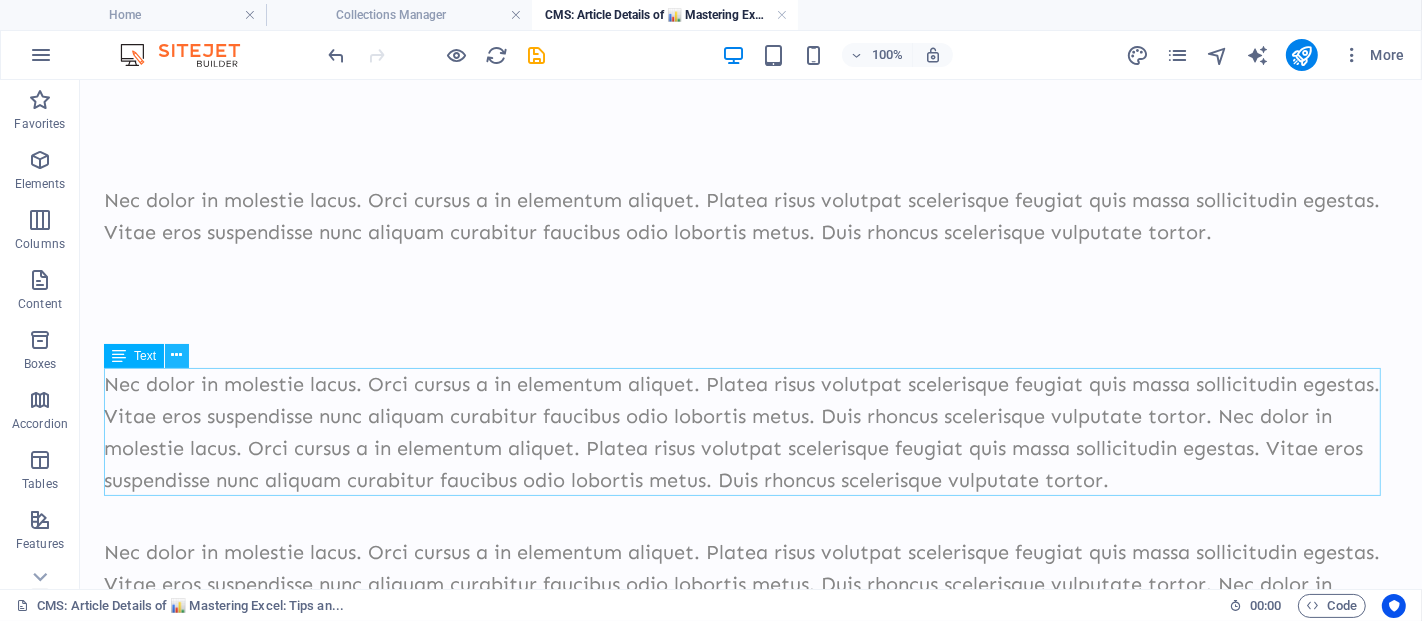 click at bounding box center (177, 356) 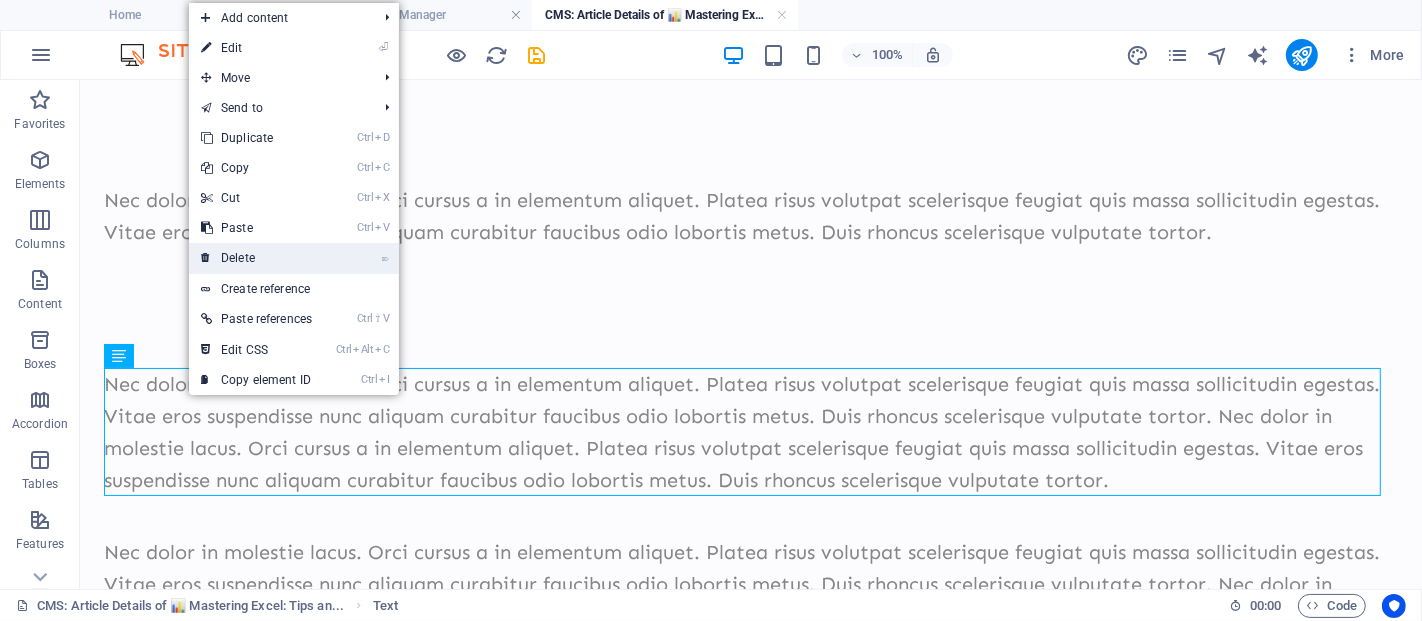 click on "⌦  Delete" at bounding box center [256, 258] 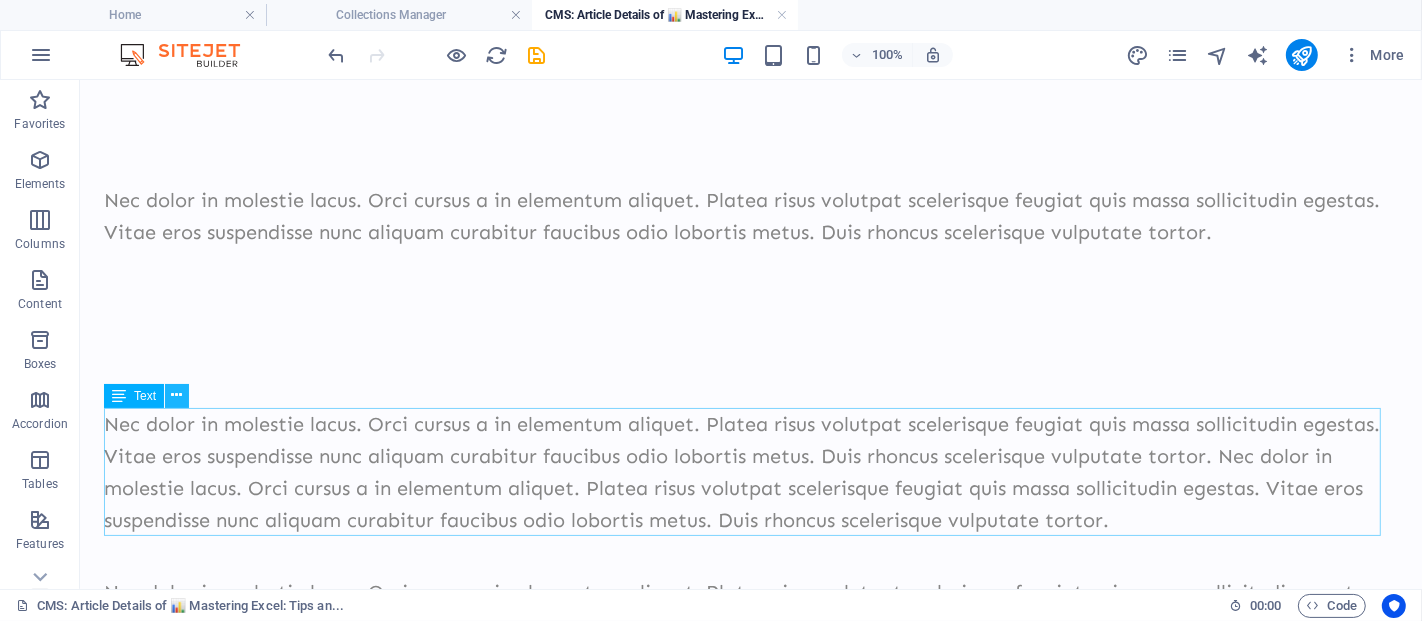 click at bounding box center (177, 396) 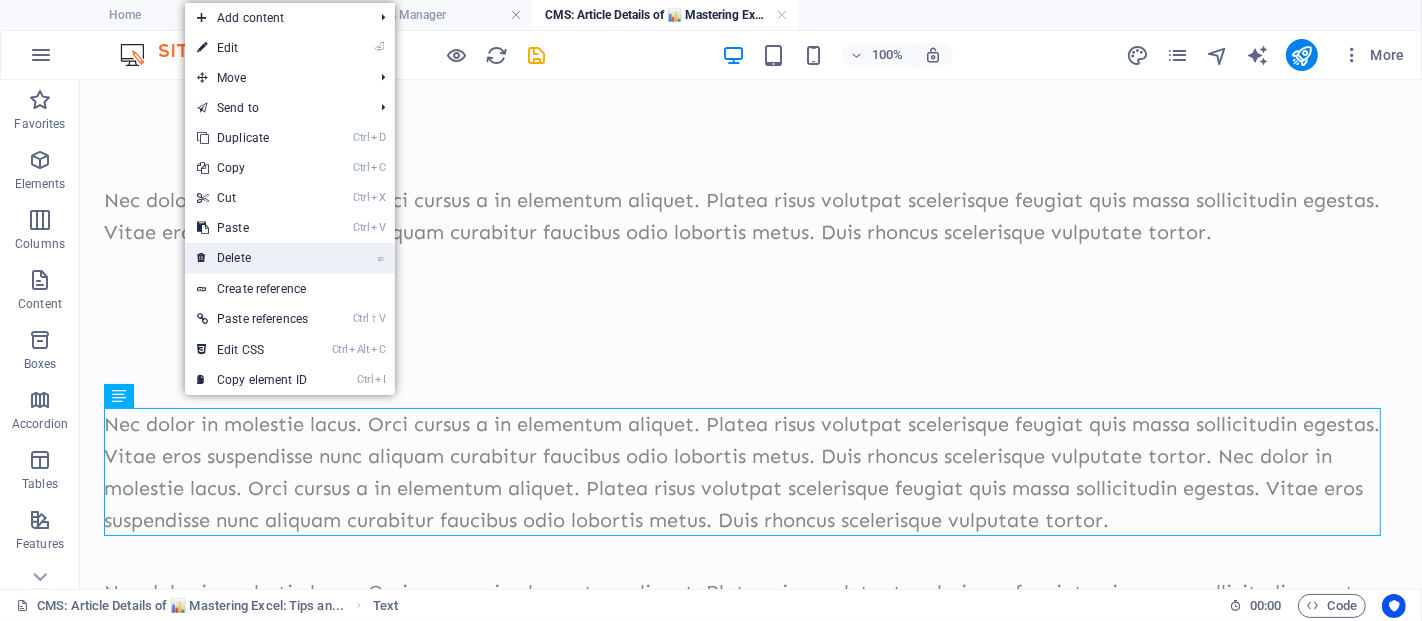 click on "⌦  Delete" at bounding box center (252, 258) 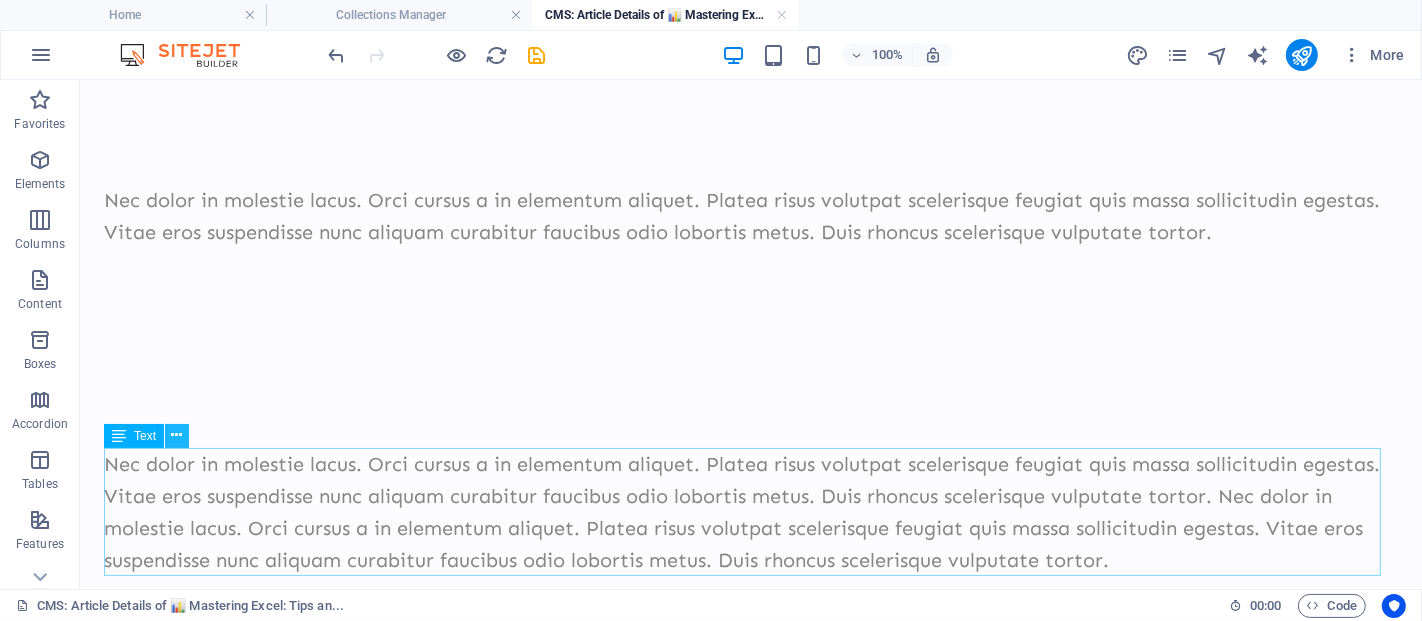 click at bounding box center (177, 435) 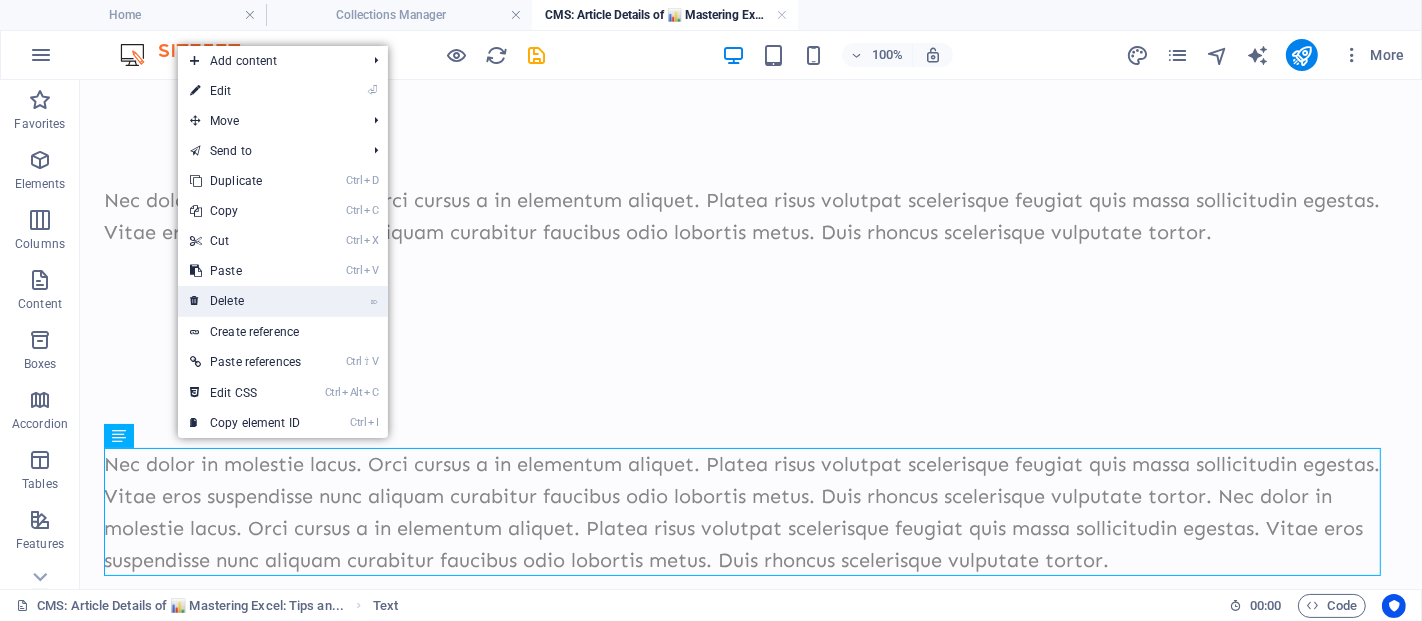 click on "⌦  Delete" at bounding box center [245, 301] 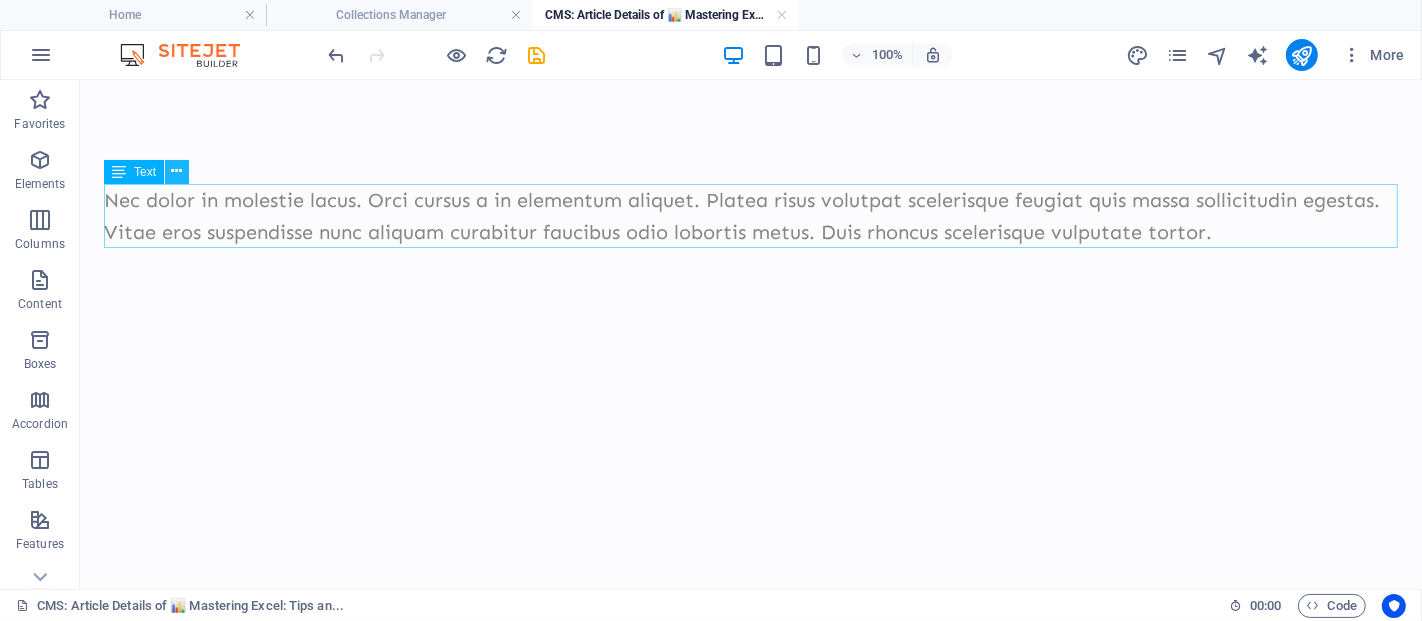 click at bounding box center (177, 171) 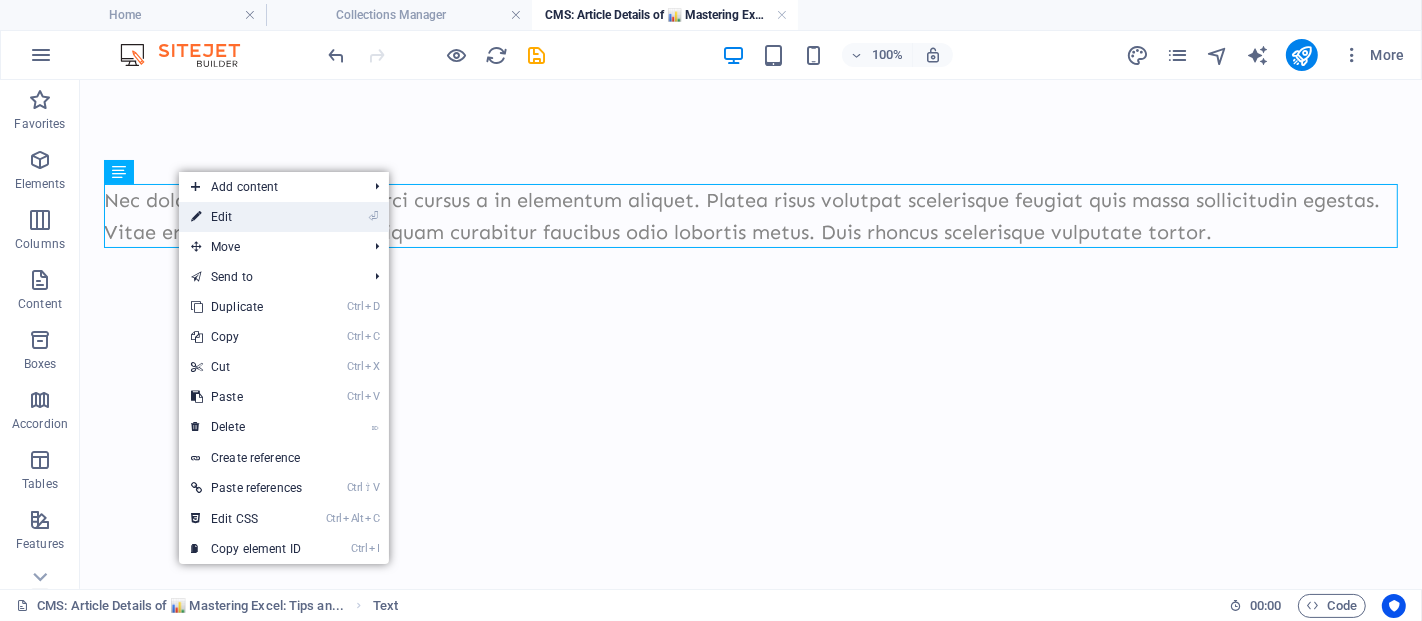 click on "⏎  Edit" at bounding box center [246, 217] 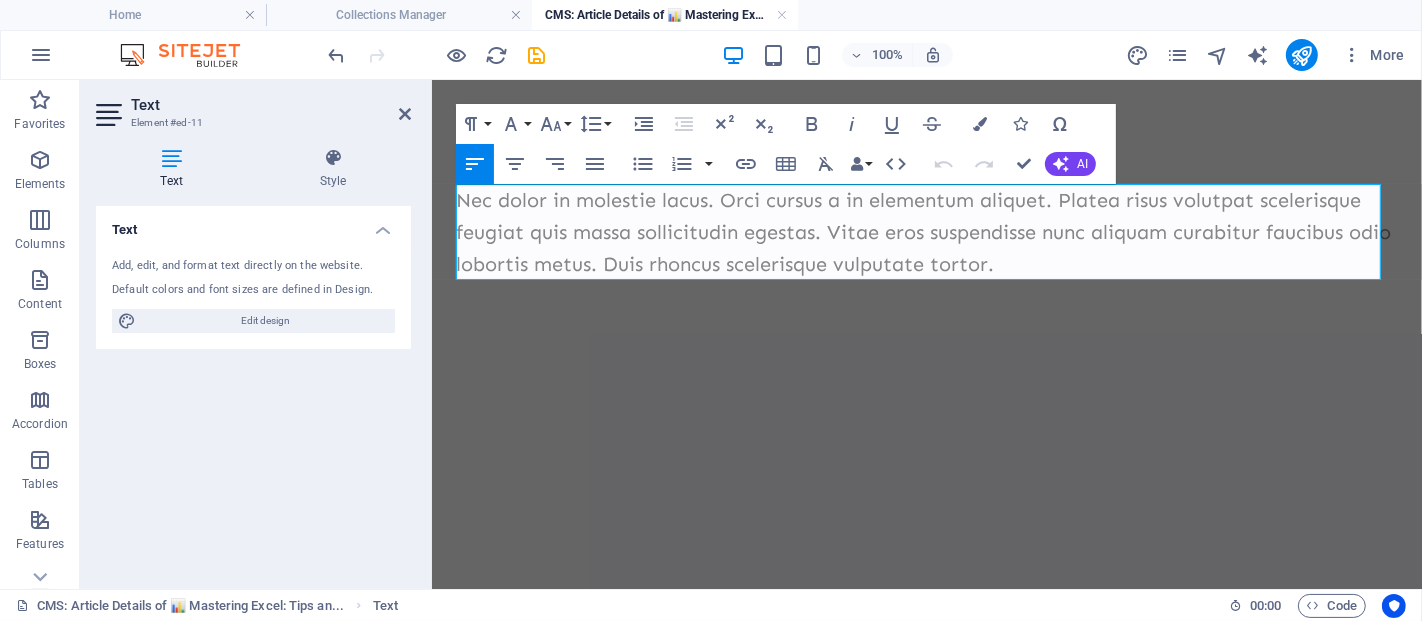 click on "Nec dolor in molestie lacus. Orci cursus a in elementum aliquet. Platea risus volutpat scelerisque feugiat quis massa sollicitudin egestas. Vitae eros suspendisse nunc aliquam curabitur faucibus odio lobortis metus. Duis rhoncus scelerisque vulputate tortor." at bounding box center (926, 231) 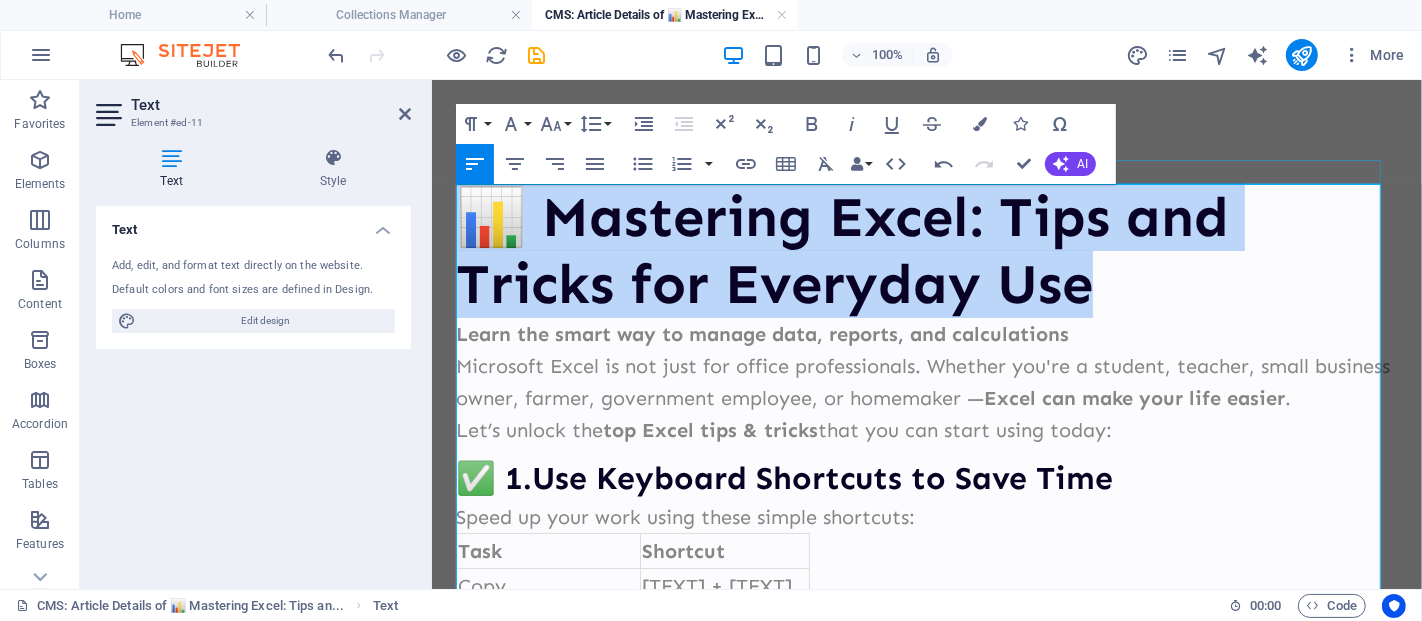 drag, startPoint x: 1096, startPoint y: 287, endPoint x: 922, endPoint y: 243, distance: 179.47702 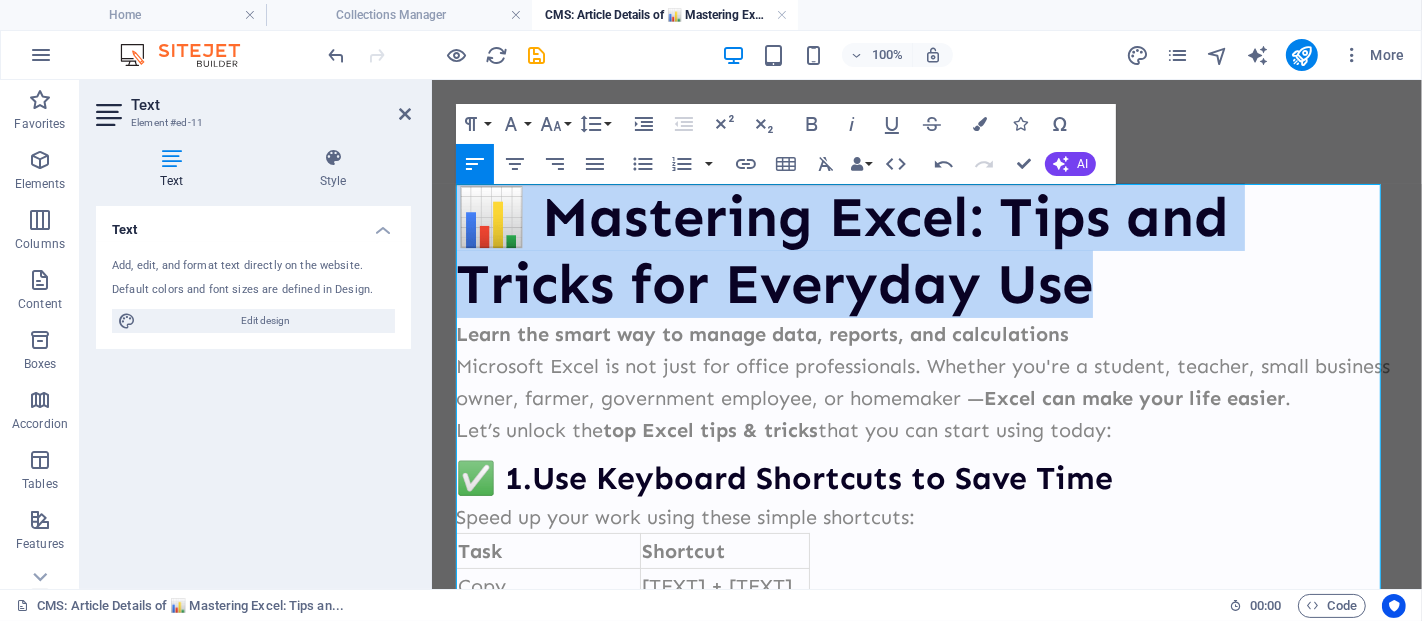 type 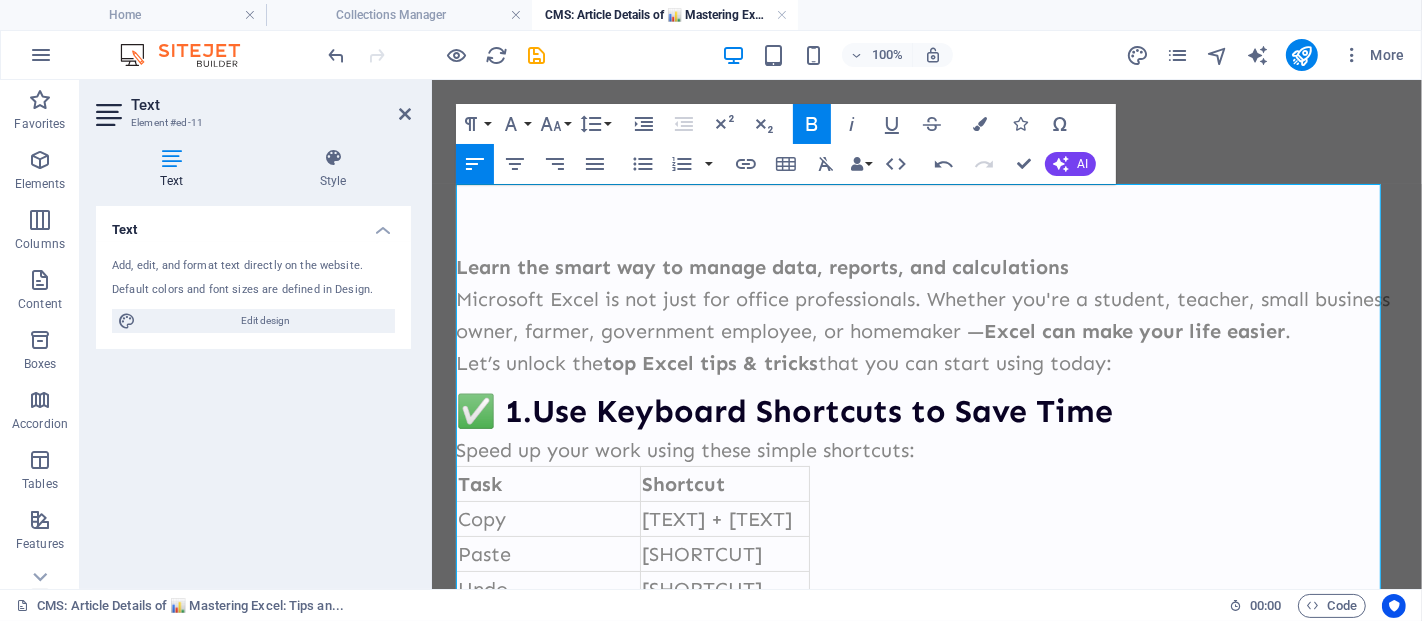 click on "Learn the smart way to manage data, reports, and calculations" at bounding box center (761, 266) 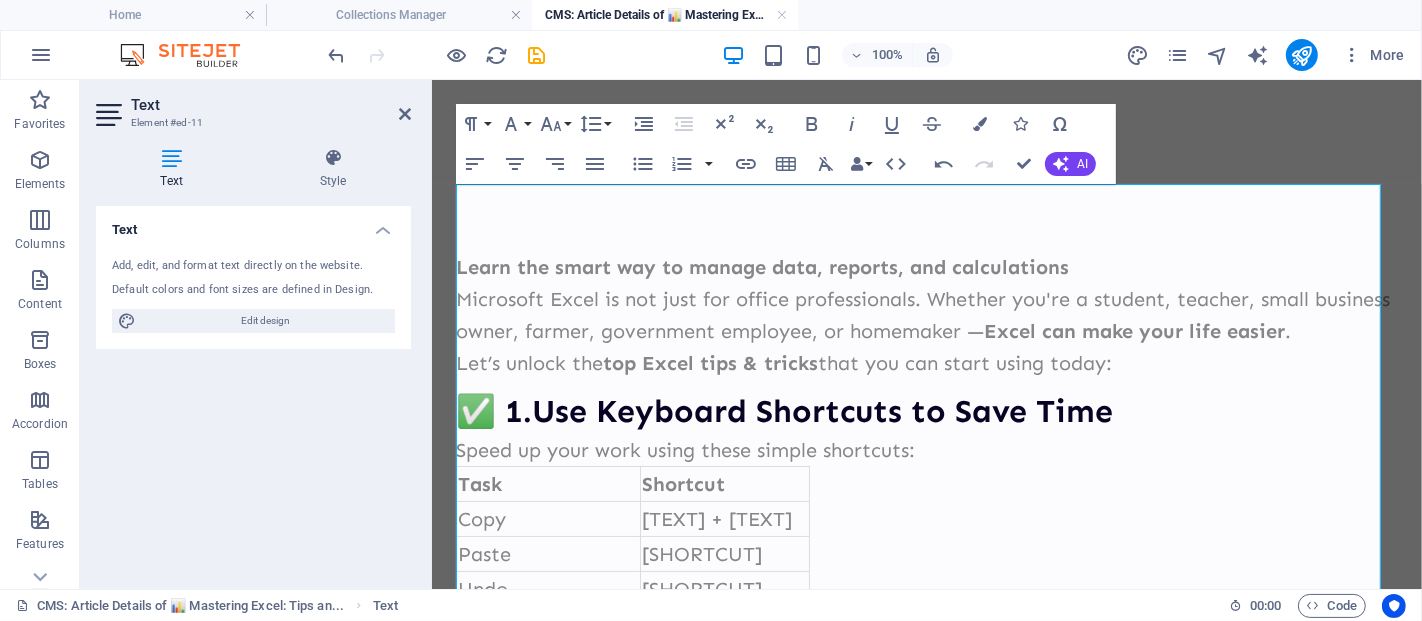 click on "Learn the smart way to manage data, reports, and calculations" at bounding box center (761, 266) 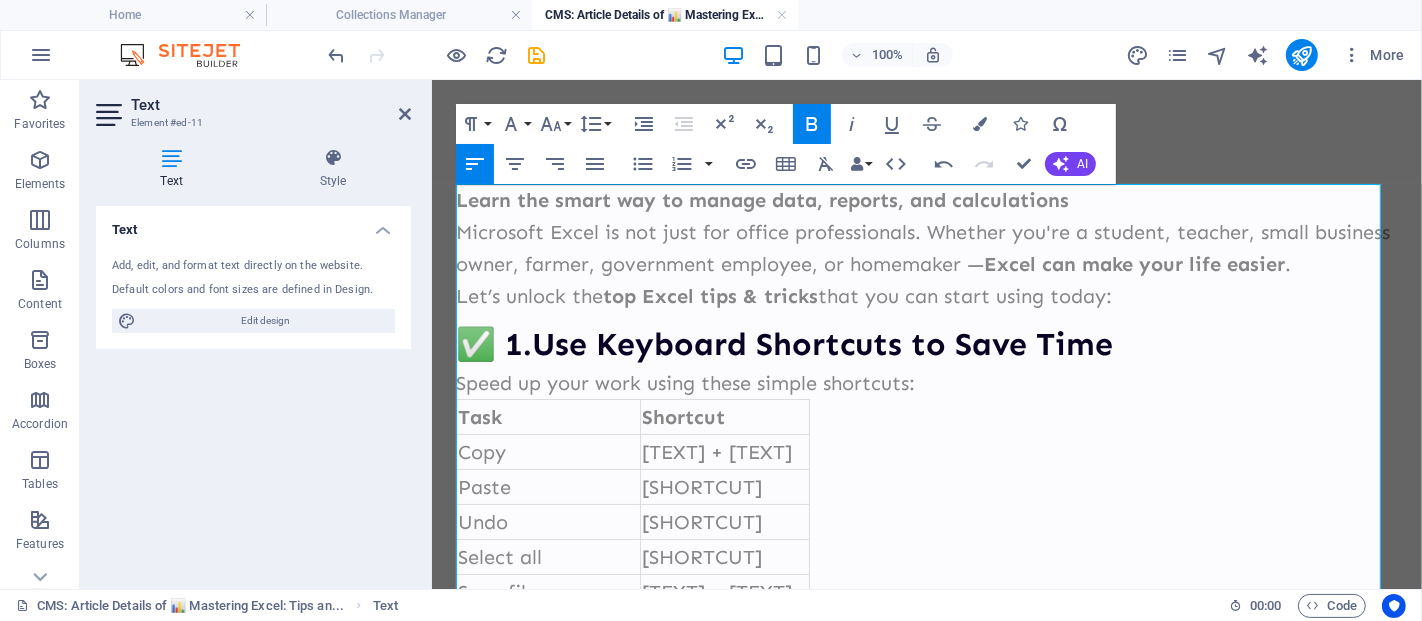 click on "Learn the smart way to manage data, reports, and calculations Microsoft Excel is not just for office professionals. Whether you're a student, teacher, small business owner, farmer, government employee, or homemaker —  Excel can make your life easier . Let’s unlock the  top Excel tips & tricks  that you can start using today: ✅ 1.  Use Keyboard Shortcuts to Save Time Speed up your work using these simple shortcuts: Task Shortcut Copy Ctrl + C Paste Ctrl + V Undo Ctrl + Z Select all Ctrl + A Save file Ctrl + S Move to next sheet Ctrl + Page Down Insert new row Ctrl + Shift + "+" 🎯  Practice these daily to build speed. ✅ 2.  Freeze Rows and Columns for Easy Navigation Keep headers visible even when you scroll. Go to:  View → Freeze Panes → Freeze Top Row Useful for large datasets with column titles like Name, Marks, Price, etc. ✅ 3.  Use AutoSum to Calculate Quickly Want to total marks, expenses, or sales? Just click below the numbers and press  Alt + = It will automatically add them. ✅ 4." at bounding box center [926, 1757] 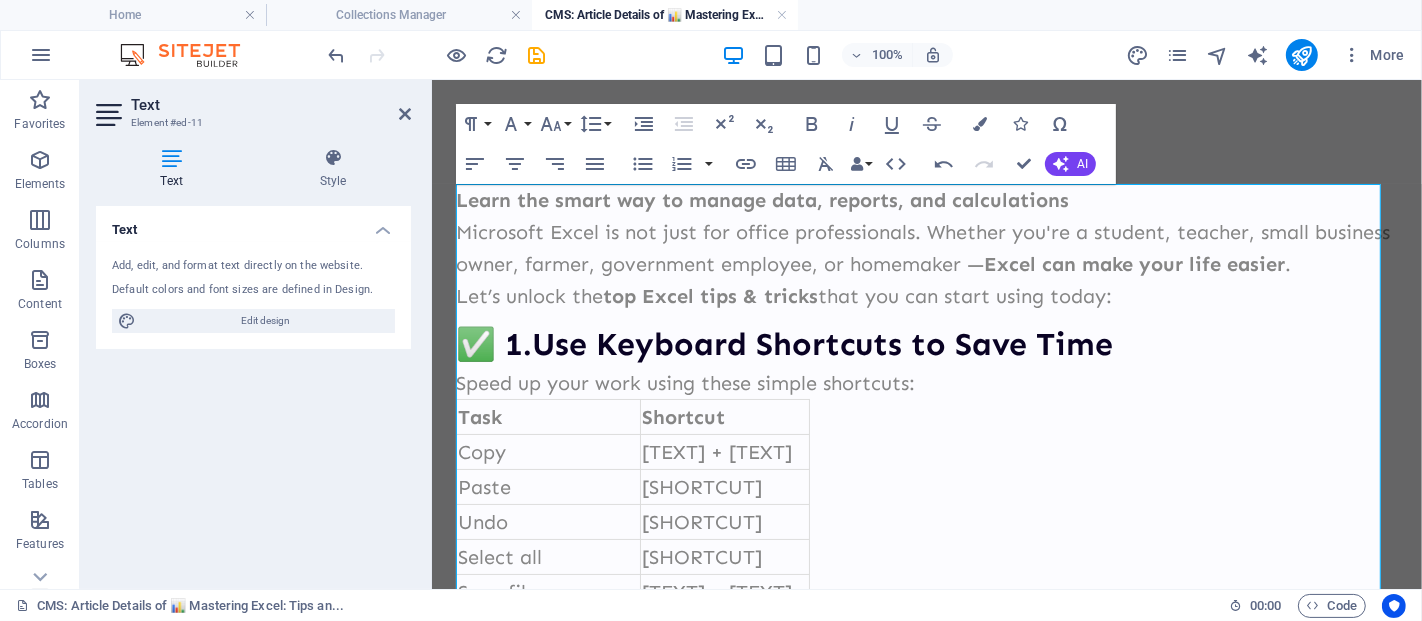 click on "Text Add, edit, and format text directly on the website. Default colors and font sizes are defined in Design. Edit design Alignment Left aligned Centered Right aligned" at bounding box center (253, 389) 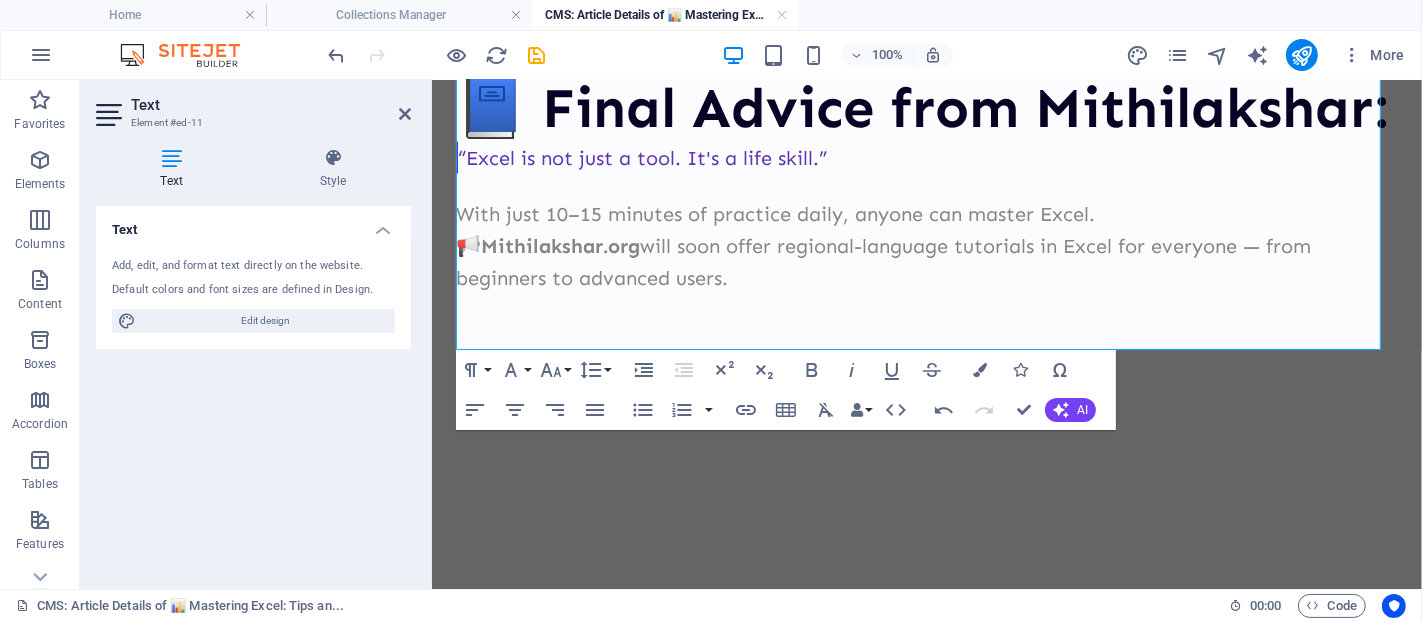 scroll, scrollTop: 2902, scrollLeft: 0, axis: vertical 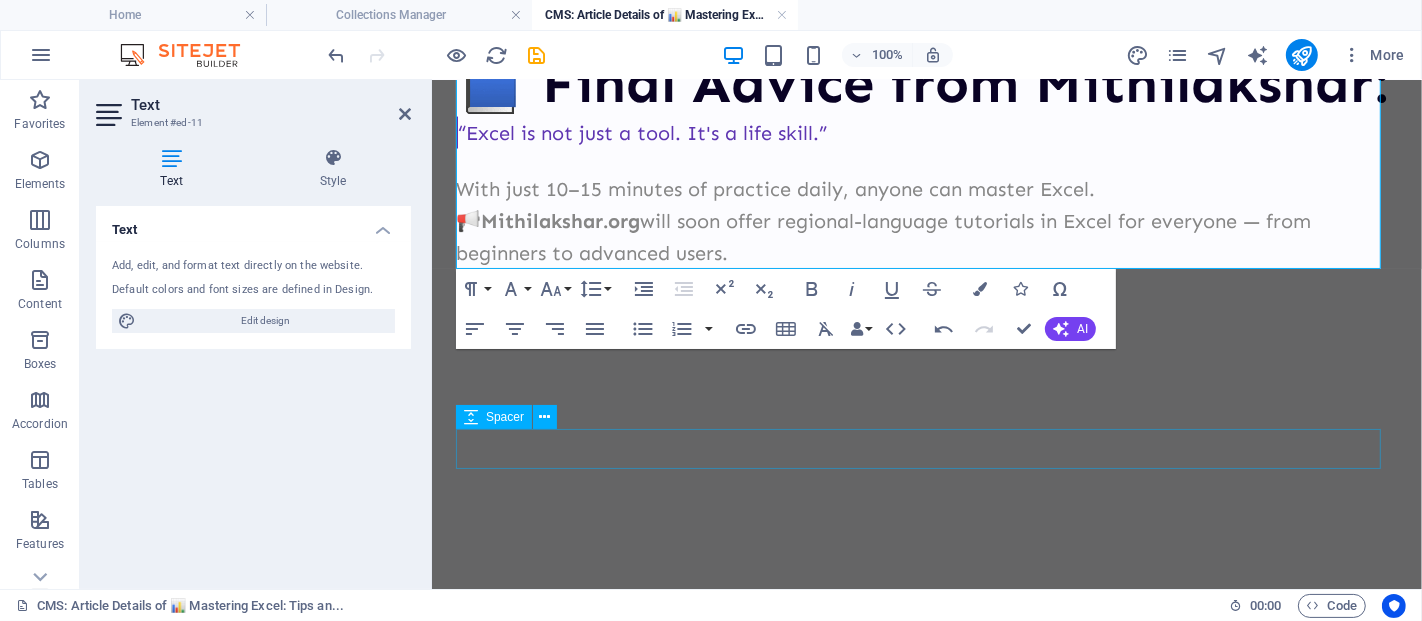 click at bounding box center (926, 448) 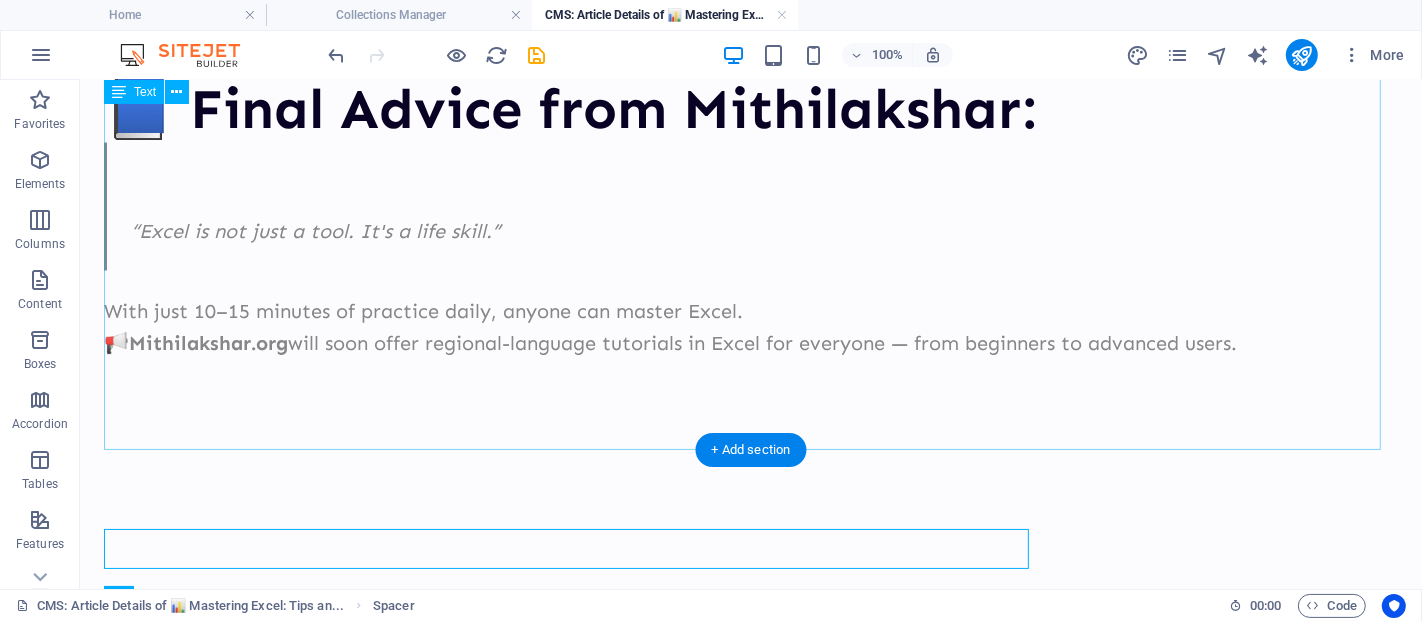 scroll, scrollTop: 2803, scrollLeft: 0, axis: vertical 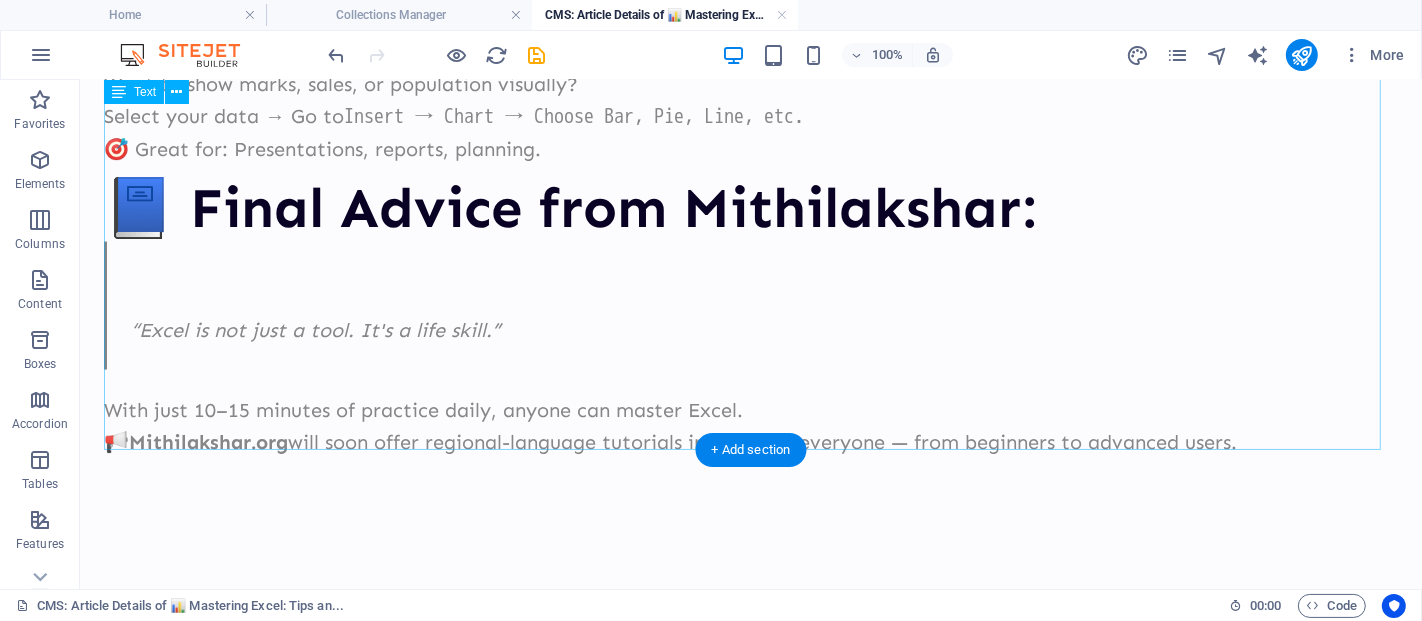 click on "Learn the smart way to manage data, reports, and calculations Microsoft Excel is not just for office professionals. Whether you're a student, teacher, small business owner, farmer, government employee, or homemaker —  Excel can make your life easier . Let’s unlock the  top Excel tips & tricks  that you can start using today: ✅ 1.  Use Keyboard Shortcuts to Save Time Speed up your work using these simple shortcuts: Task Shortcut Copy Ctrl + C Paste Ctrl + V Undo Ctrl + Z Select all Ctrl + A Save file Ctrl + S Move to next sheet Ctrl + Page Down Insert new row Ctrl + Shift + "+" 🎯  Practice these daily to build speed. ✅ 2.  Freeze Rows and Columns for Easy Navigation Keep headers visible even when you scroll. Go to:  View → Freeze Panes → Freeze Top Row Useful for large datasets with column titles like Name, Marks, Price, etc. ✅ 3.  Use AutoSum to Calculate Quickly Want to total marks, expenses, or sales? Just click below the numbers and press  Alt + = It will automatically add them. ✅ 4." at bounding box center [750, -1082] 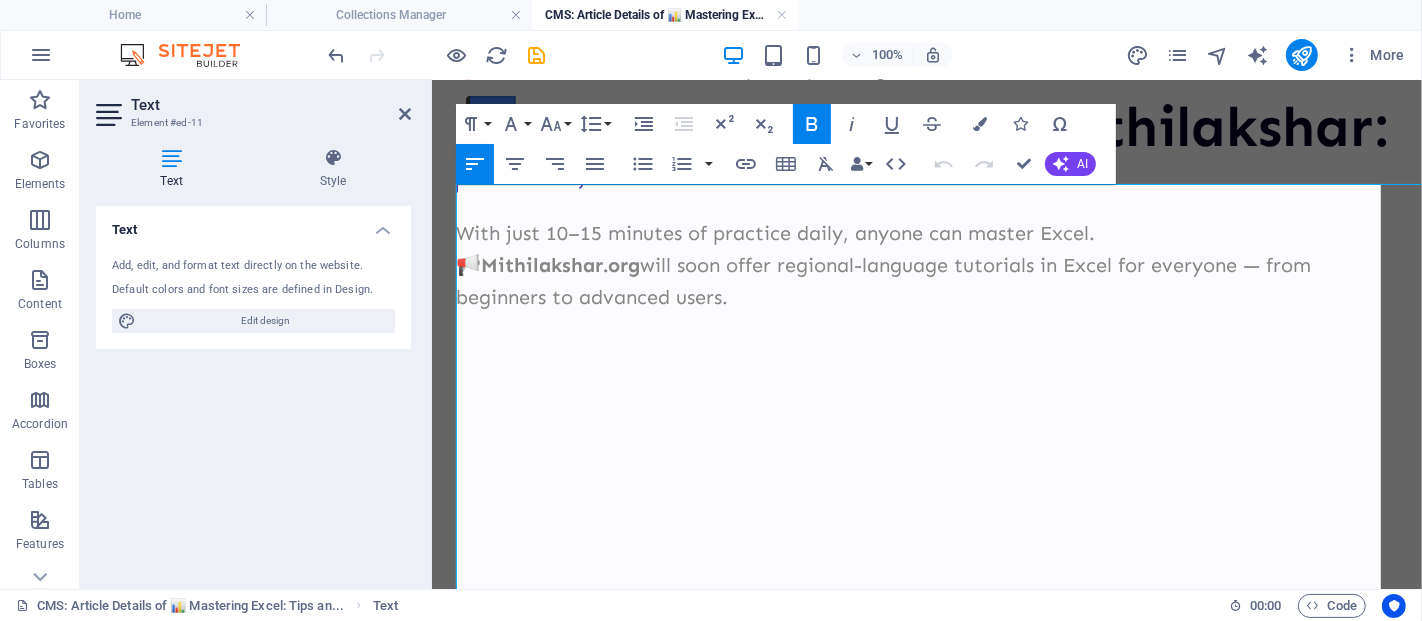 scroll, scrollTop: 0, scrollLeft: 0, axis: both 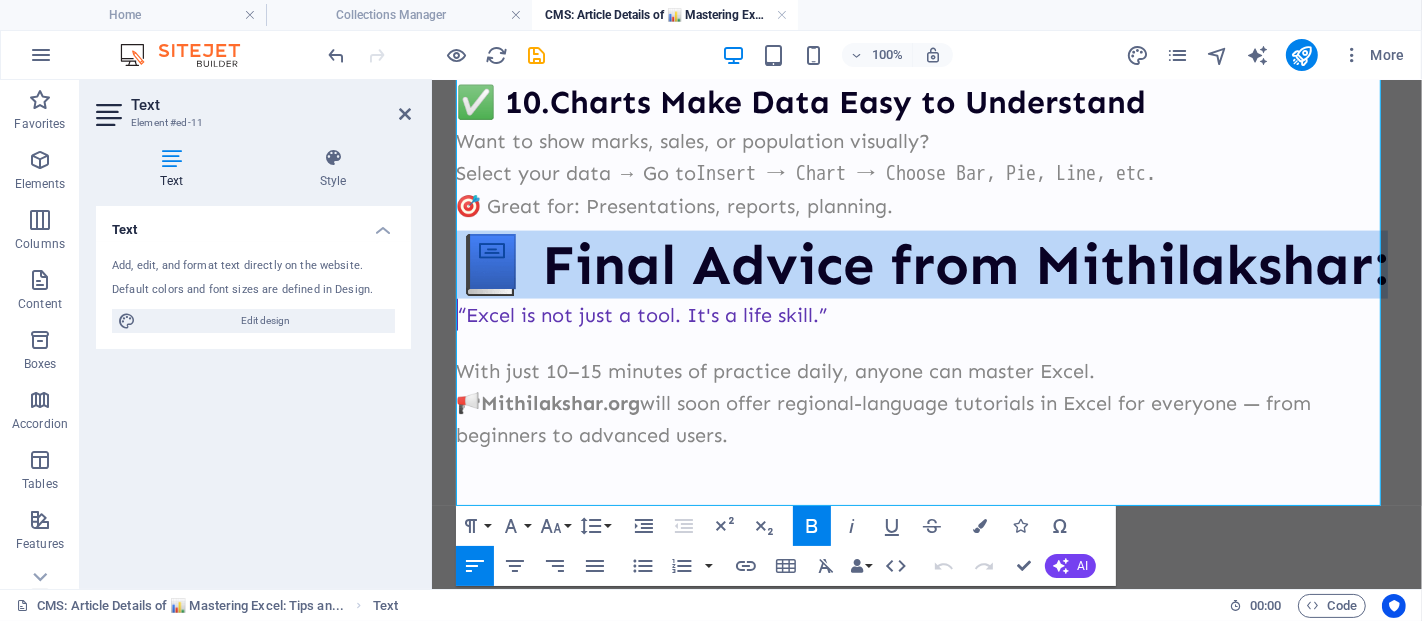 drag, startPoint x: 853, startPoint y: 321, endPoint x: 421, endPoint y: 260, distance: 436.28546 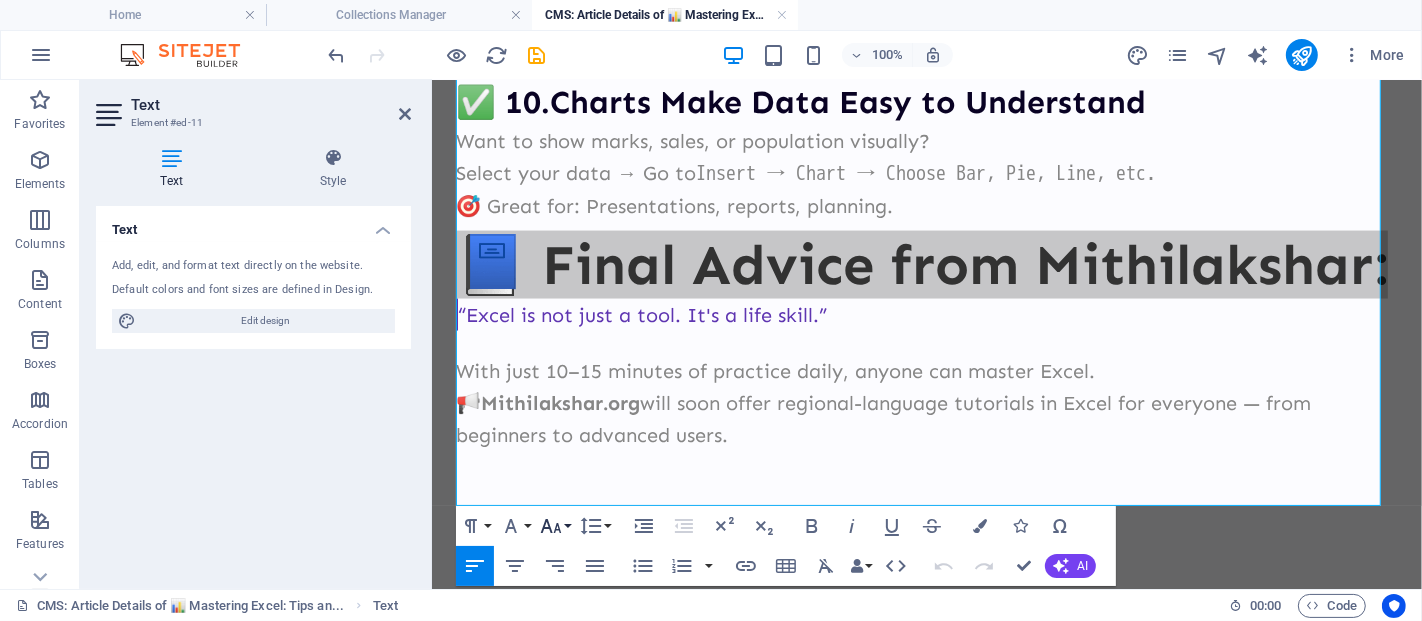 click on "Font Size" at bounding box center [555, 526] 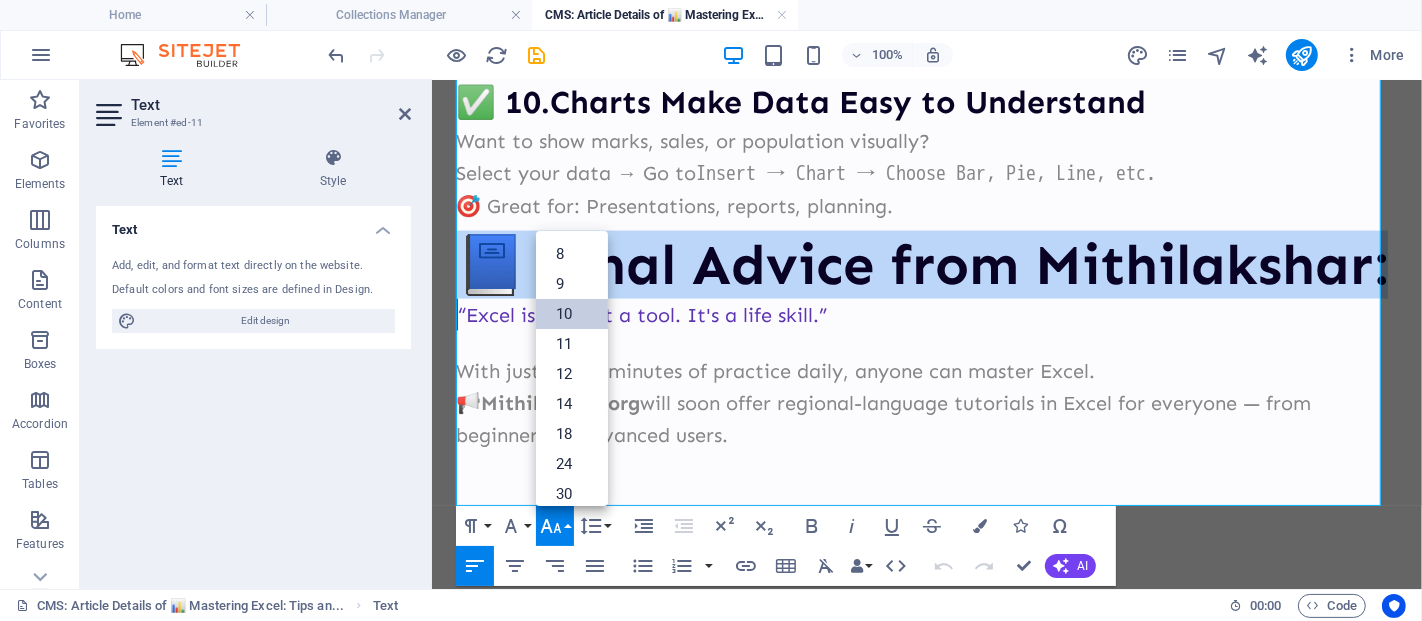 click on "10" at bounding box center [572, 314] 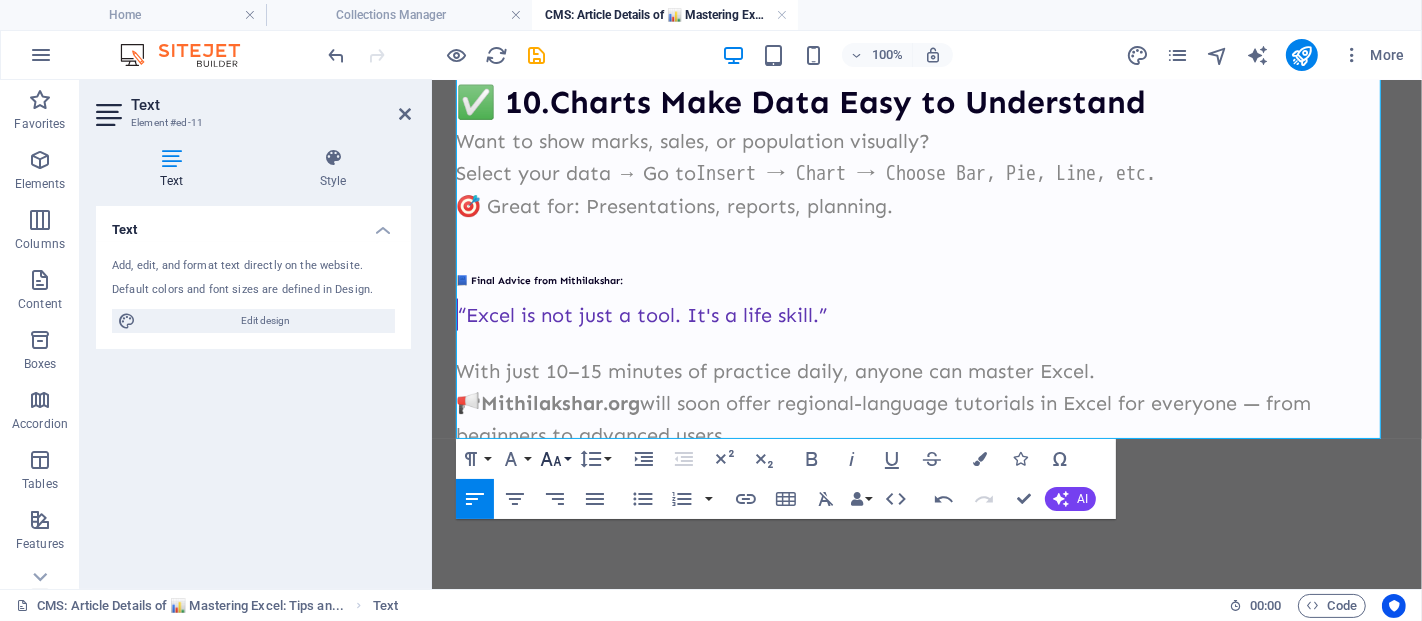 click on "Font Size" at bounding box center (555, 459) 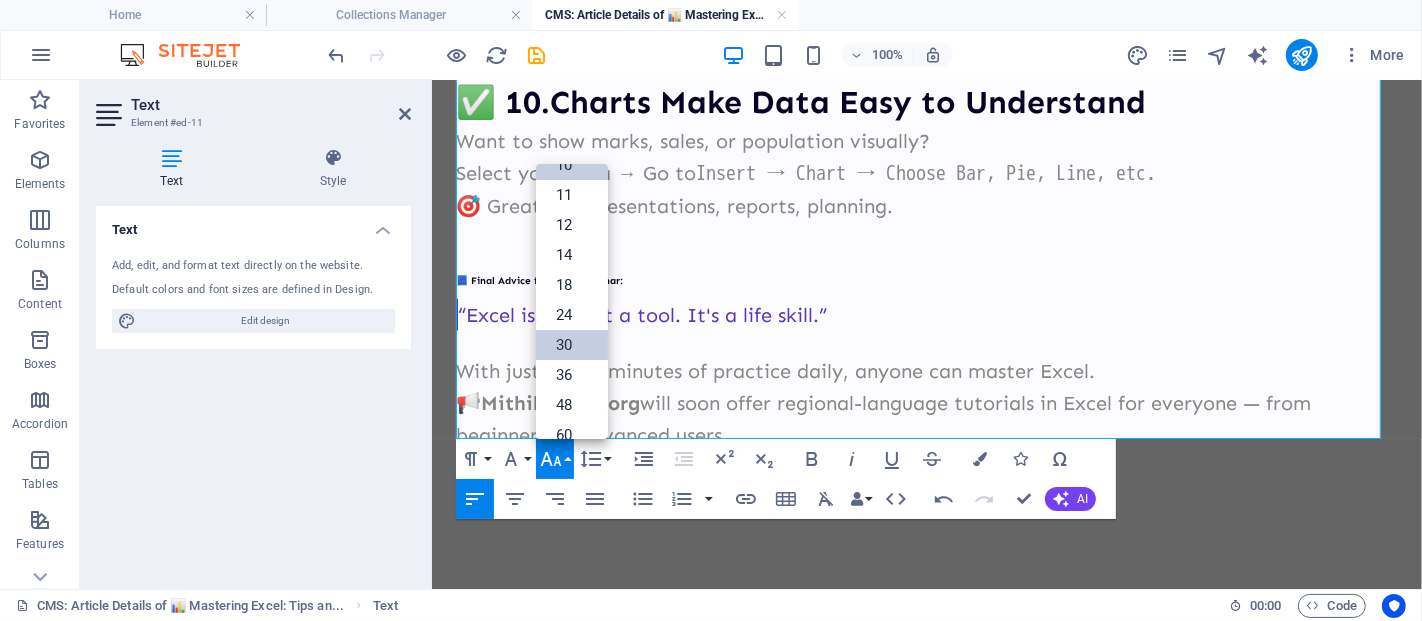 click on "30" at bounding box center [572, 345] 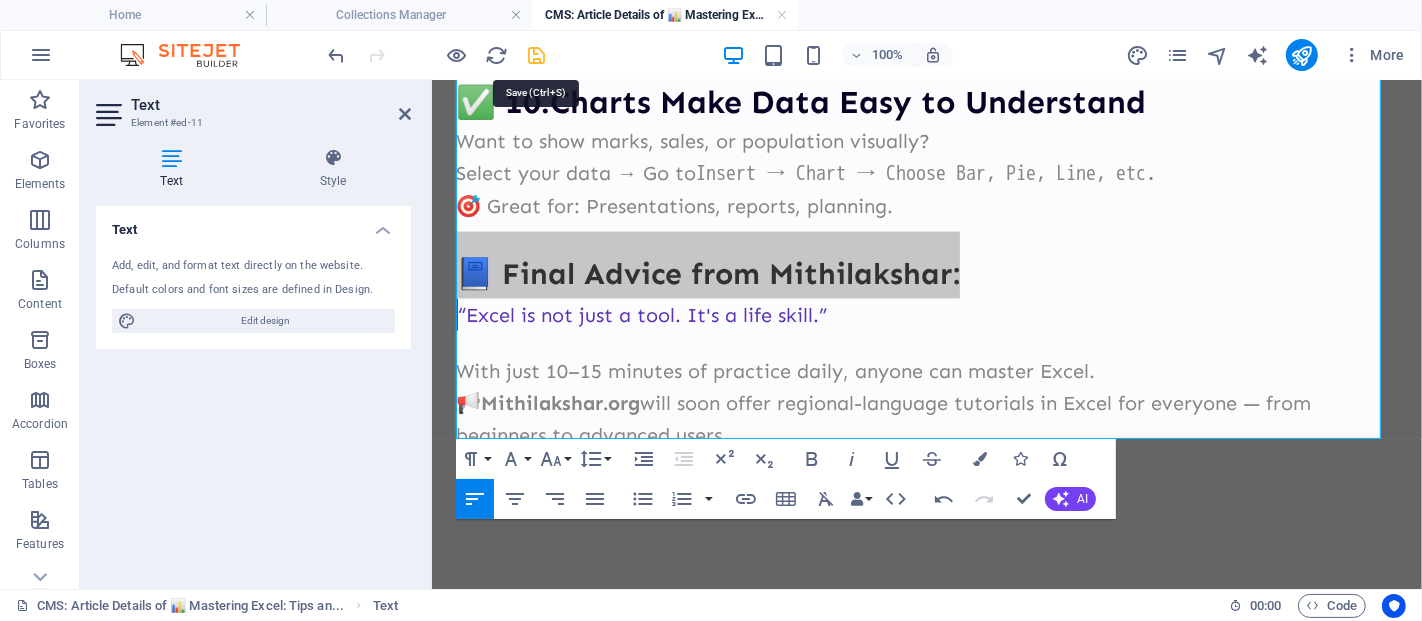 click at bounding box center [537, 55] 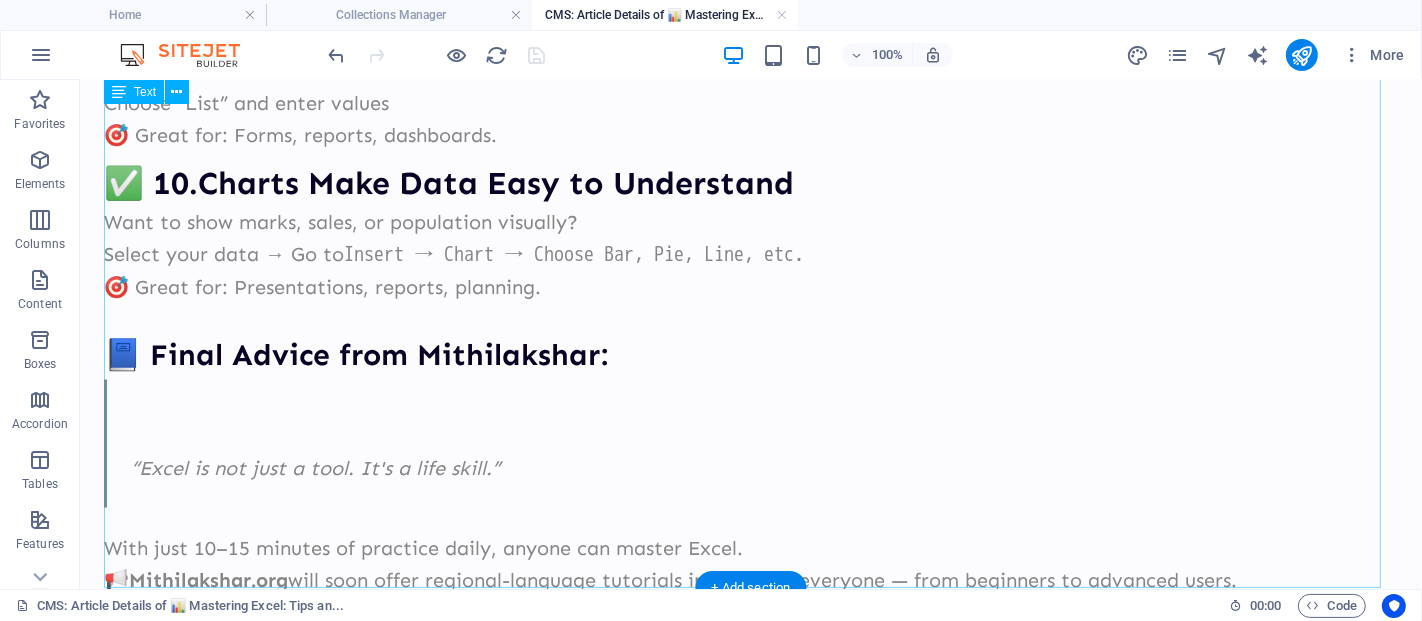 click on "Learn the smart way to manage data, reports, and calculations Microsoft Excel is not just for office professionals. Whether you're a student, teacher, small business owner, farmer, government employee, or homemaker —  Excel can make your life easier . Let’s unlock the  top Excel tips & tricks  that you can start using today: ✅ 1.  Use Keyboard Shortcuts to Save Time Speed up your work using these simple shortcuts: Task Shortcut Copy Ctrl + C Paste Ctrl + V Undo Ctrl + Z Select all Ctrl + A Save file Ctrl + S Move to next sheet Ctrl + Page Down Insert new row Ctrl + Shift + "+" 🎯  Practice these daily to build speed. ✅ 2.  Freeze Rows and Columns for Easy Navigation Keep headers visible even when you scroll. Go to:  View → Freeze Panes → Freeze Top Row Useful for large datasets with column titles like Name, Marks, Price, etc. ✅ 3.  Use AutoSum to Calculate Quickly Want to total marks, expenses, or sales? Just click below the numbers and press  Alt + = It will automatically add them. ✅ 4." at bounding box center (750, -944) 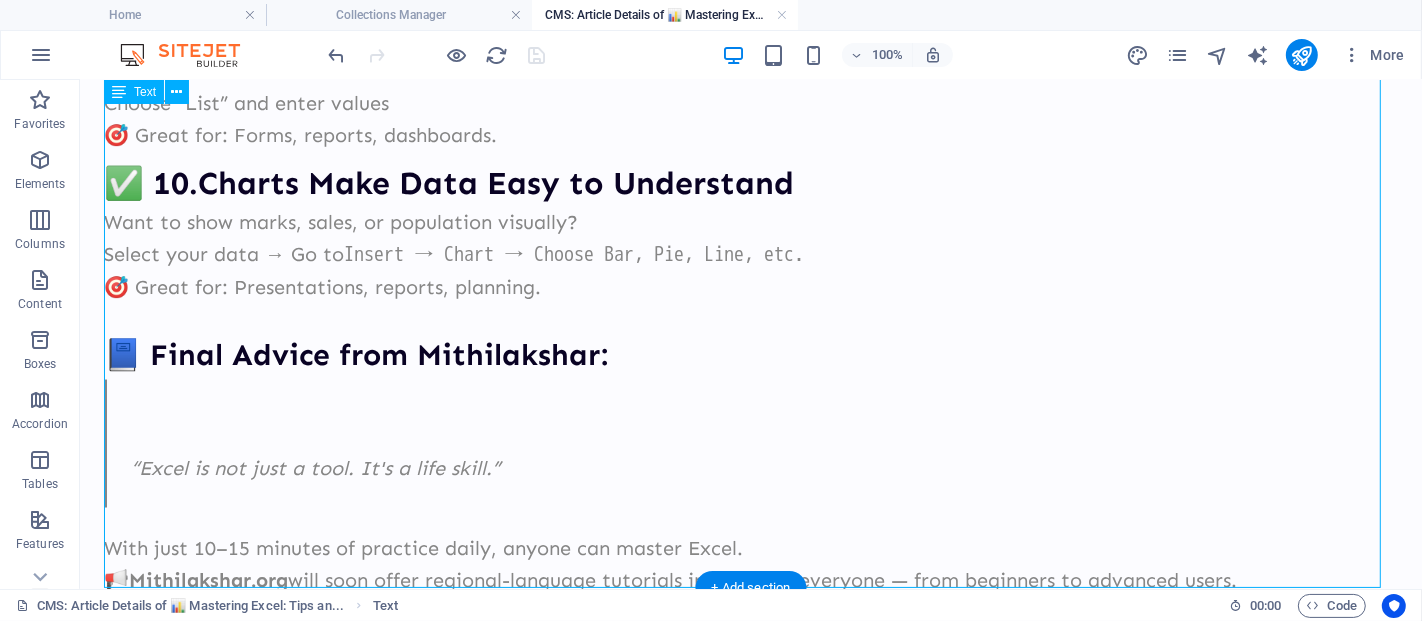 click on "Learn the smart way to manage data, reports, and calculations Microsoft Excel is not just for office professionals. Whether you're a student, teacher, small business owner, farmer, government employee, or homemaker —  Excel can make your life easier . Let’s unlock the  top Excel tips & tricks  that you can start using today: ✅ 1.  Use Keyboard Shortcuts to Save Time Speed up your work using these simple shortcuts: Task Shortcut Copy Ctrl + C Paste Ctrl + V Undo Ctrl + Z Select all Ctrl + A Save file Ctrl + S Move to next sheet Ctrl + Page Down Insert new row Ctrl + Shift + "+" 🎯  Practice these daily to build speed. ✅ 2.  Freeze Rows and Columns for Easy Navigation Keep headers visible even when you scroll. Go to:  View → Freeze Panes → Freeze Top Row Useful for large datasets with column titles like Name, Marks, Price, etc. ✅ 3.  Use AutoSum to Calculate Quickly Want to total marks, expenses, or sales? Just click below the numbers and press  Alt + = It will automatically add them. ✅ 4." at bounding box center [750, -944] 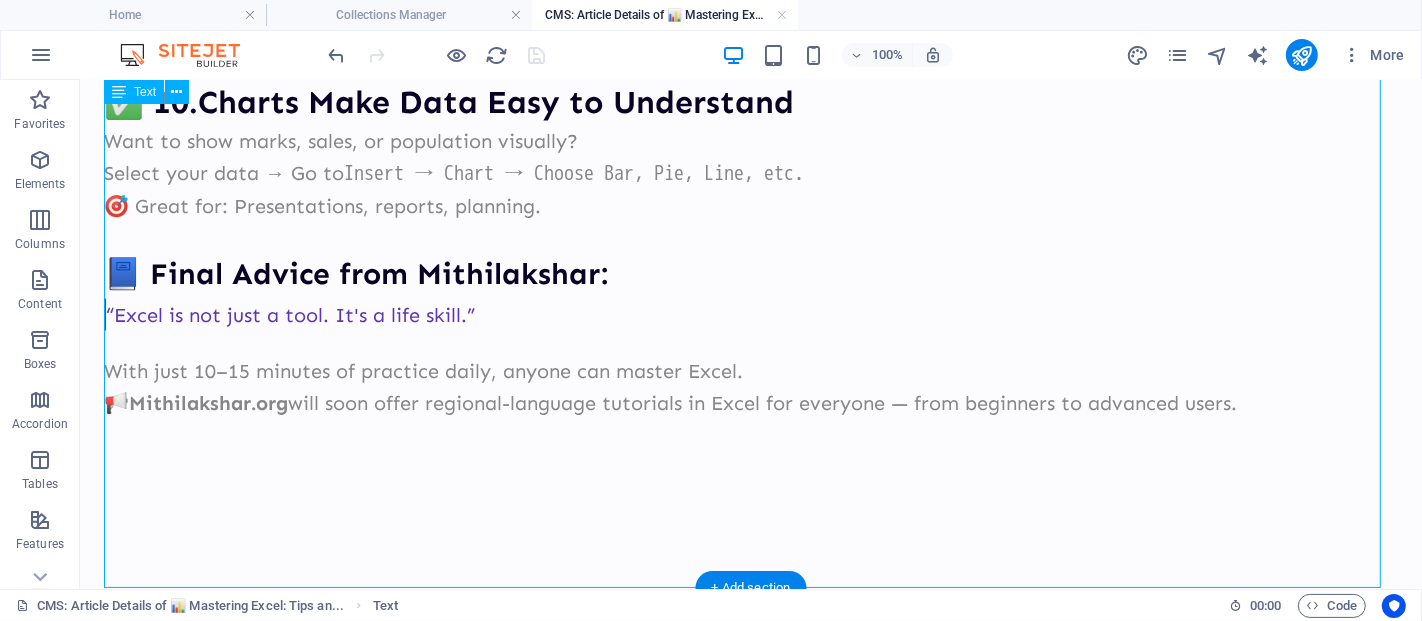 scroll, scrollTop: 0, scrollLeft: 0, axis: both 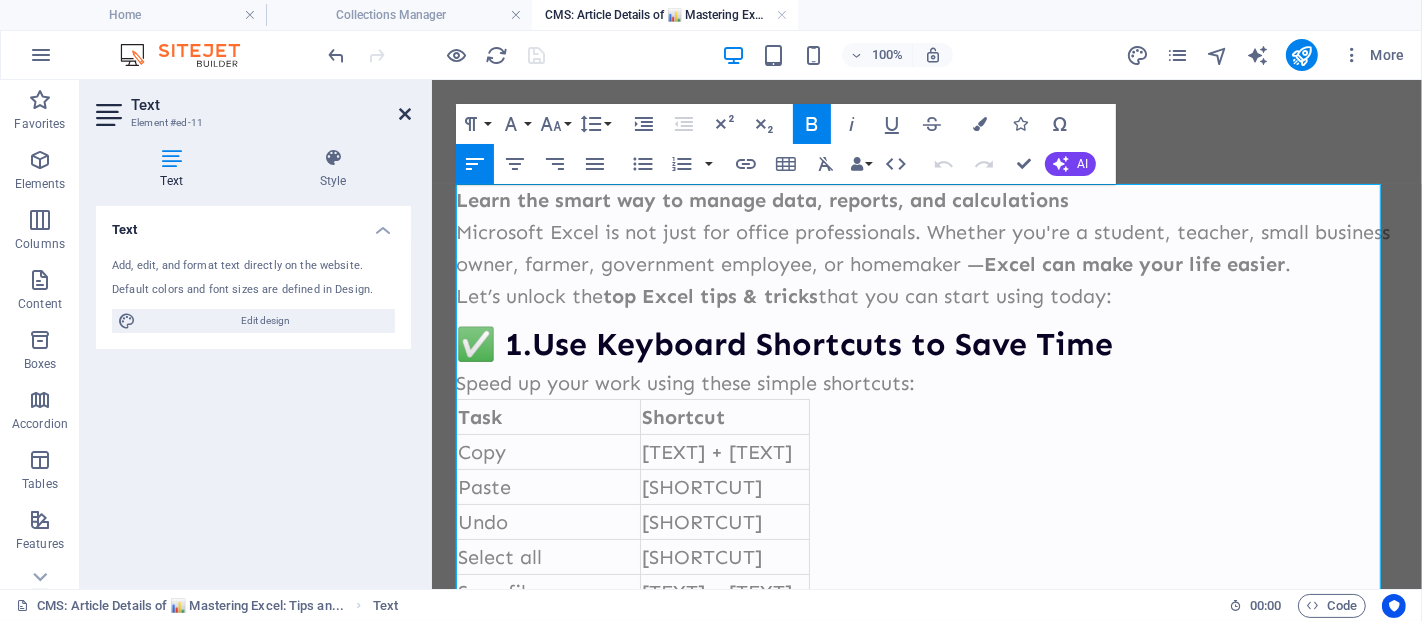 click at bounding box center (405, 114) 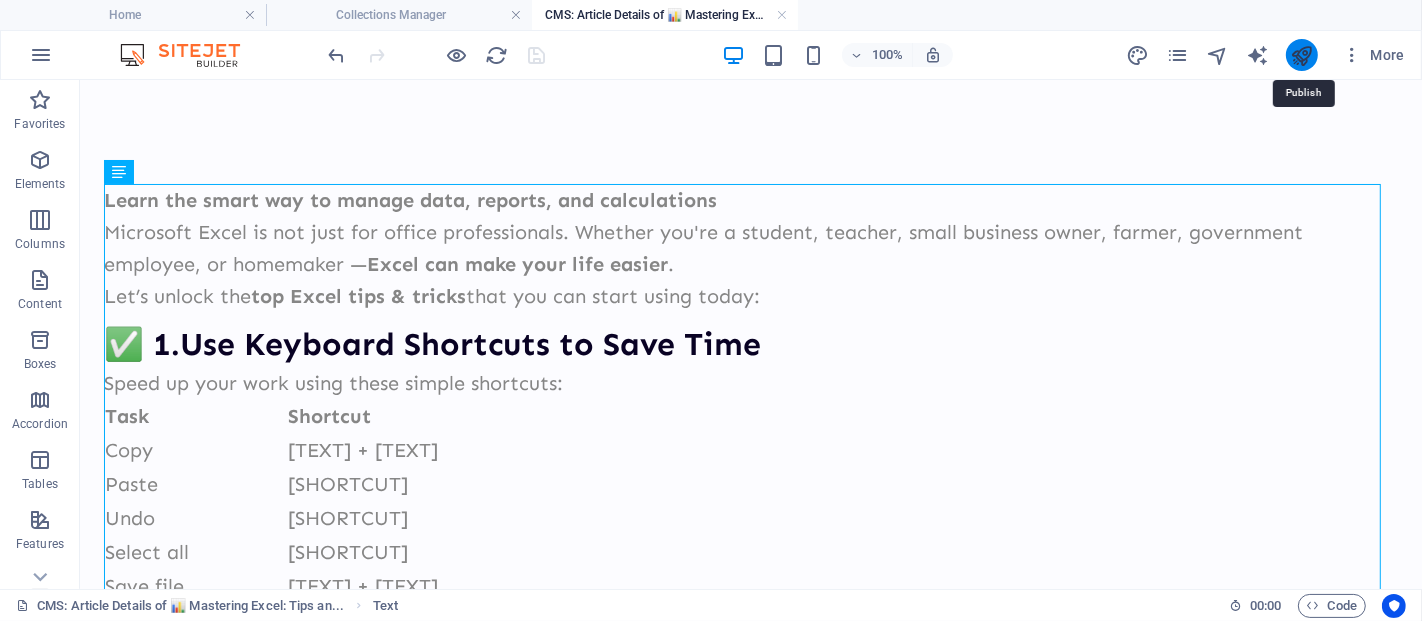 click at bounding box center [1301, 55] 